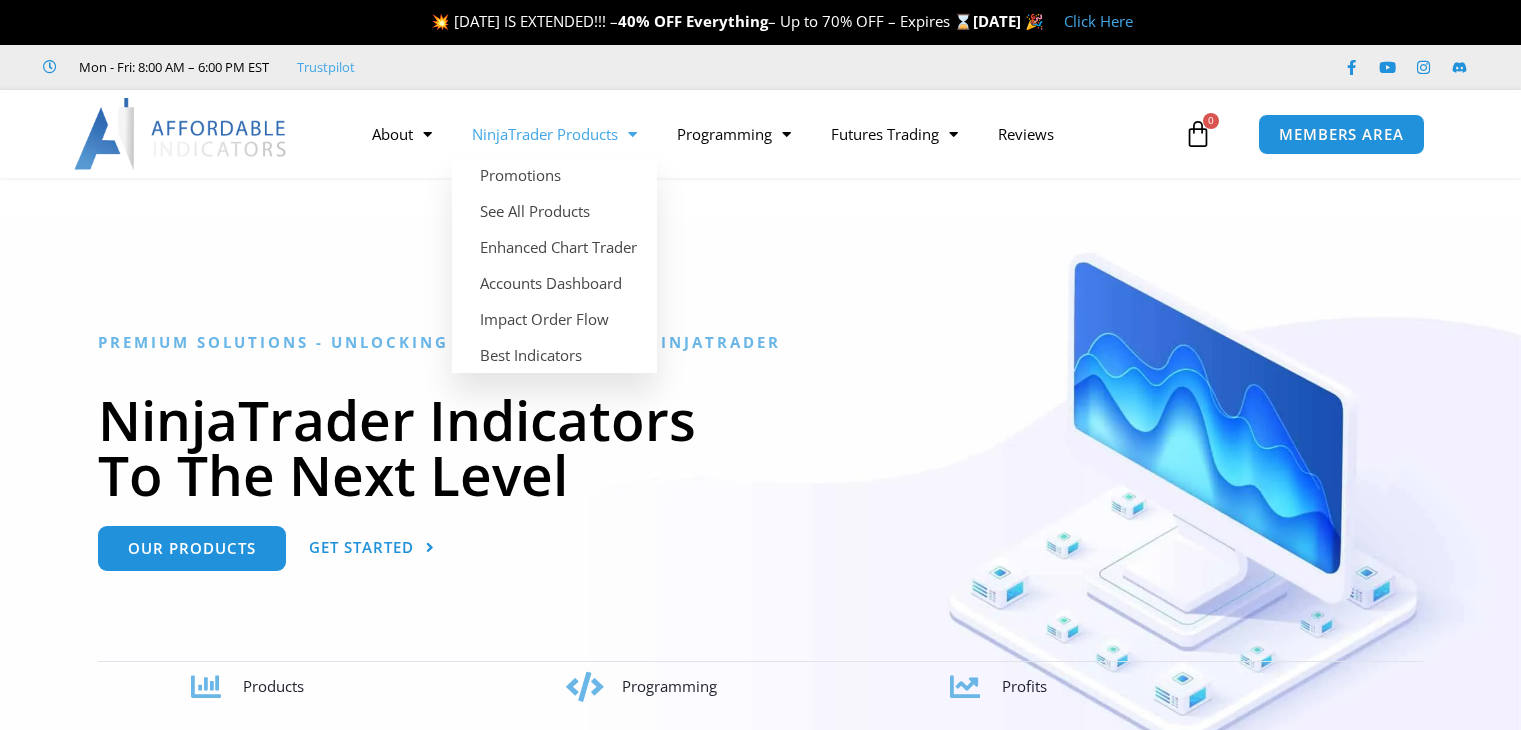 scroll, scrollTop: 0, scrollLeft: 0, axis: both 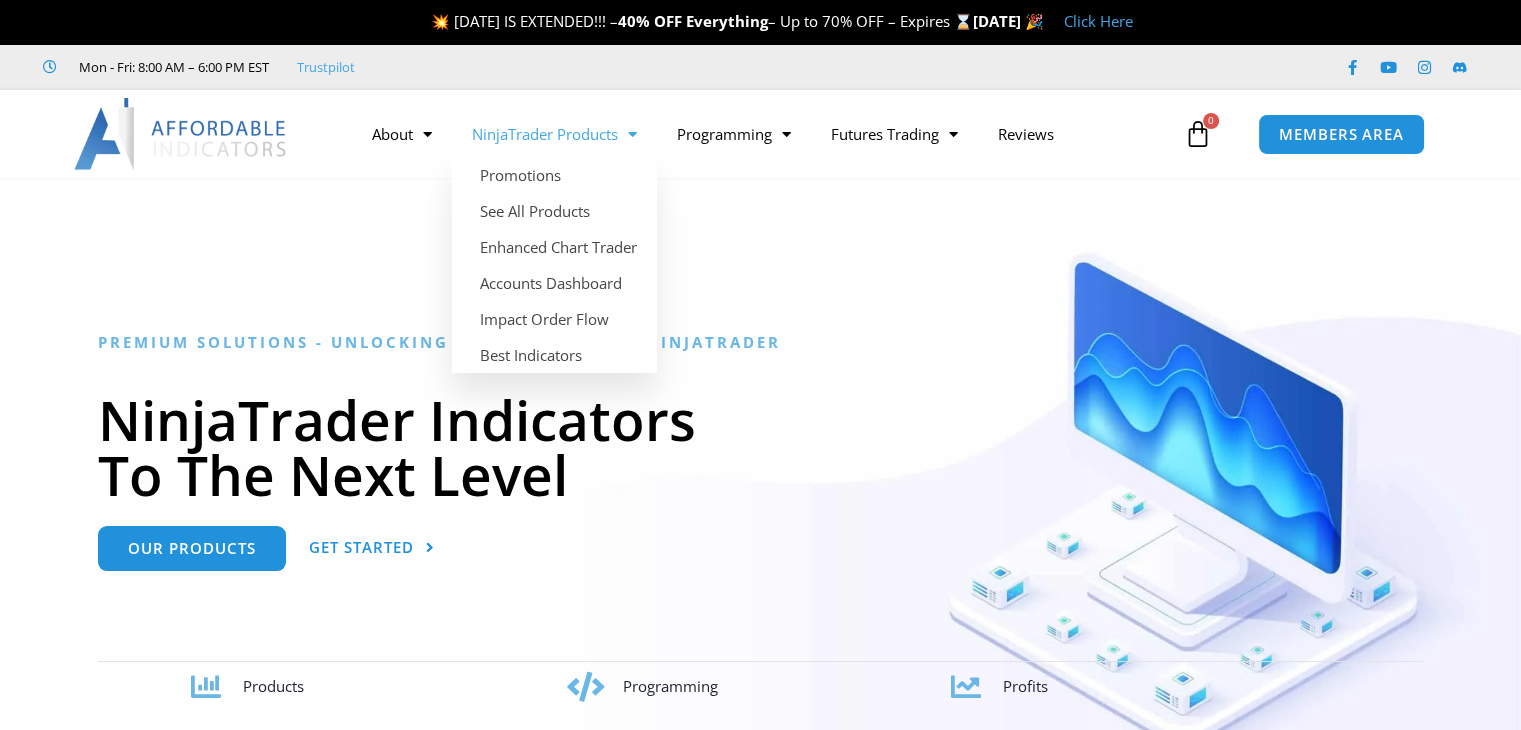 click 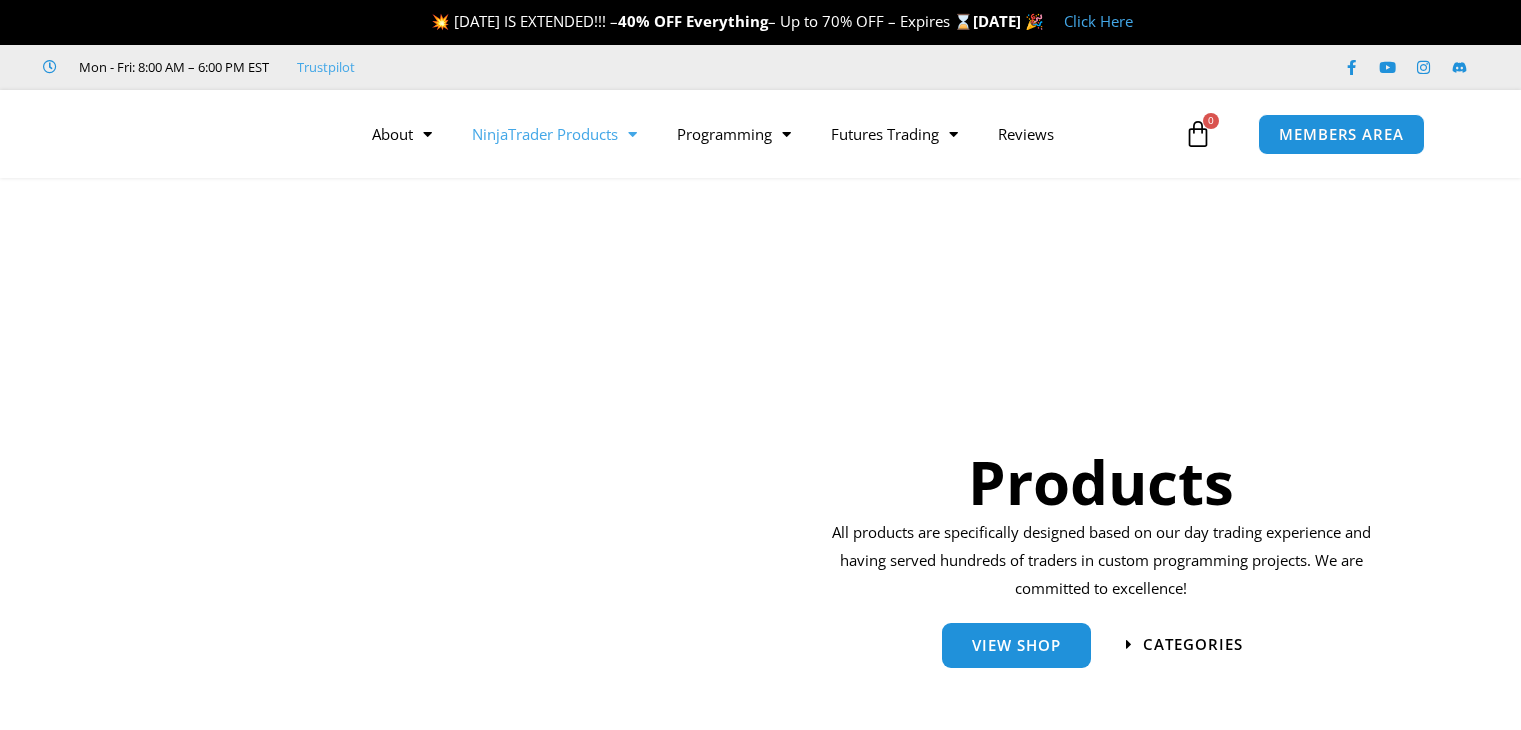 scroll, scrollTop: 0, scrollLeft: 0, axis: both 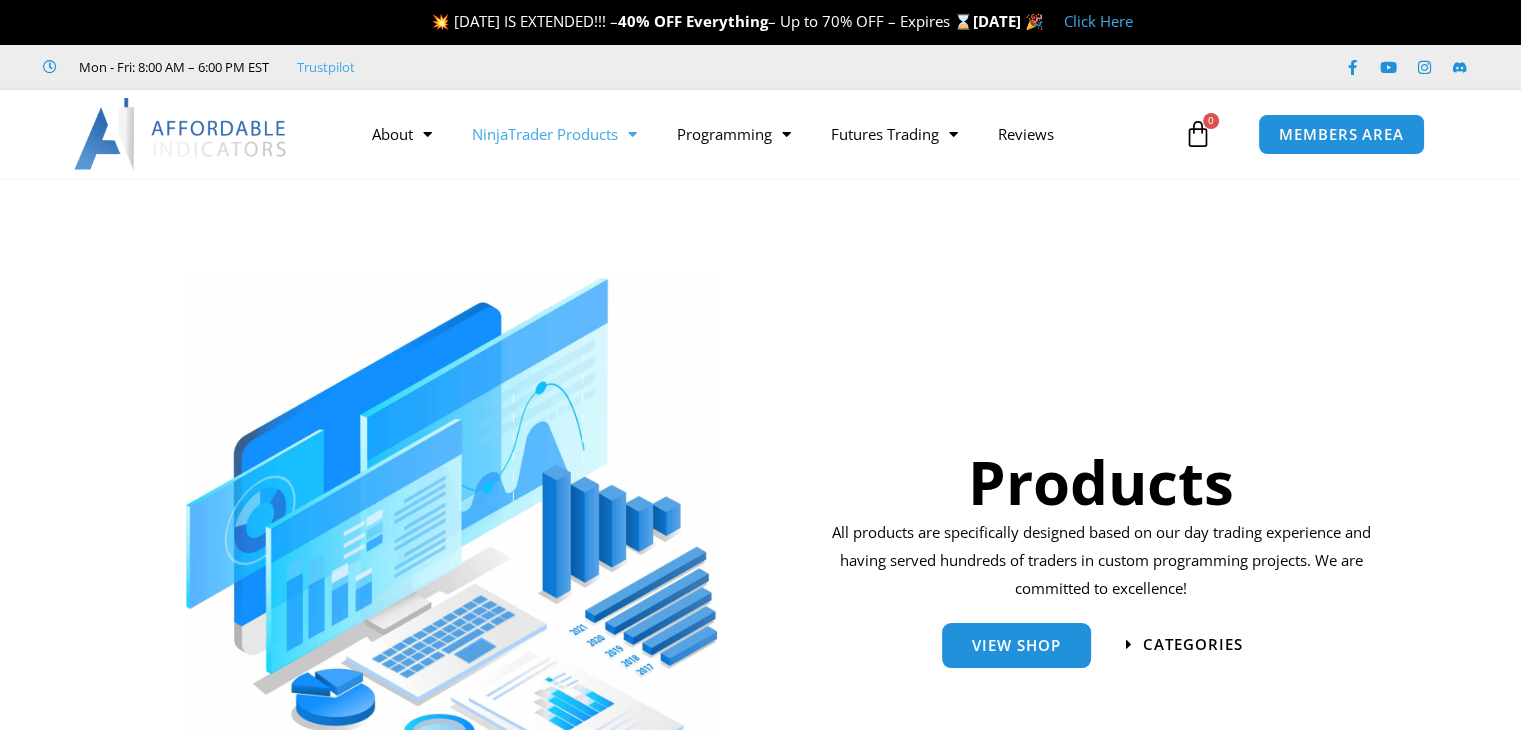 click on "NinjaTrader Products" 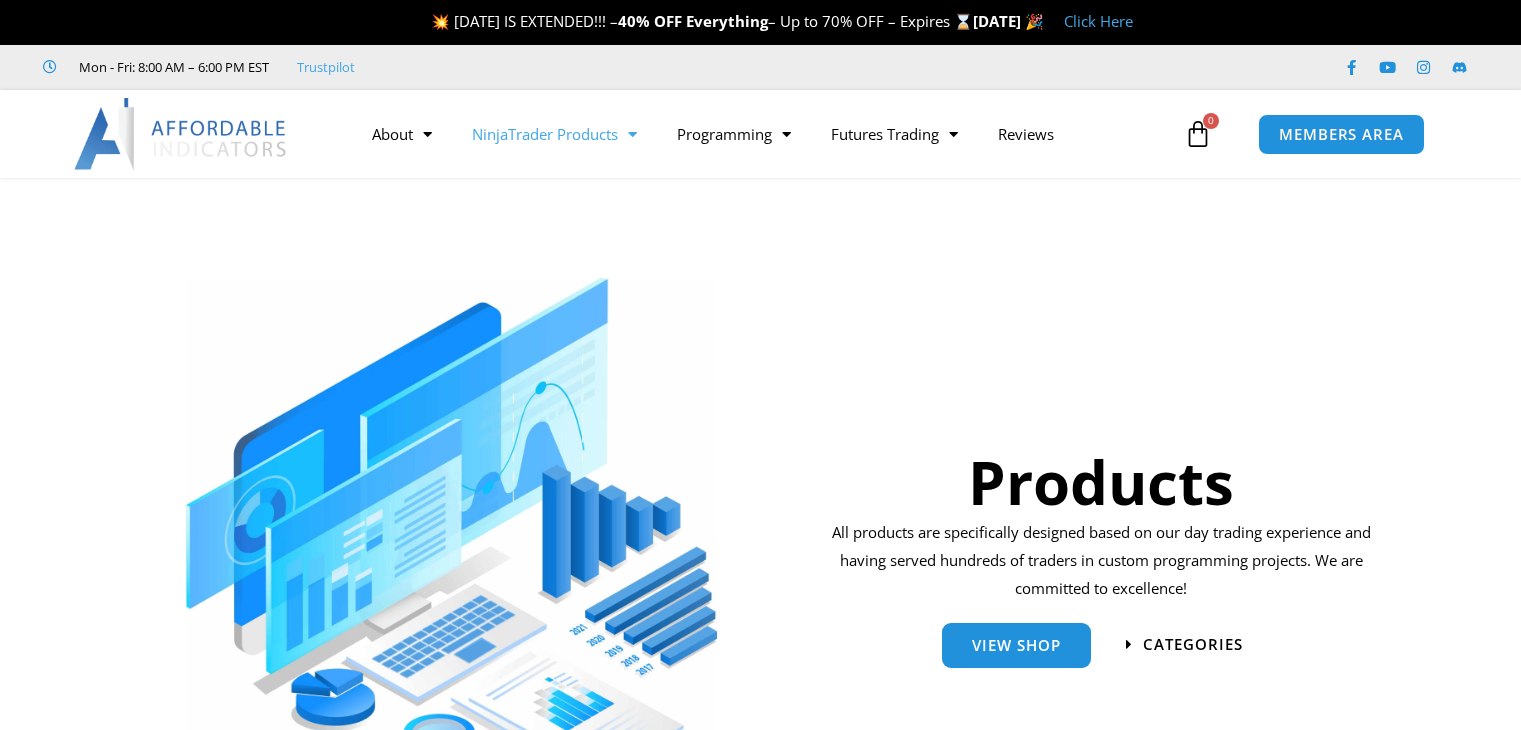 scroll, scrollTop: 0, scrollLeft: 0, axis: both 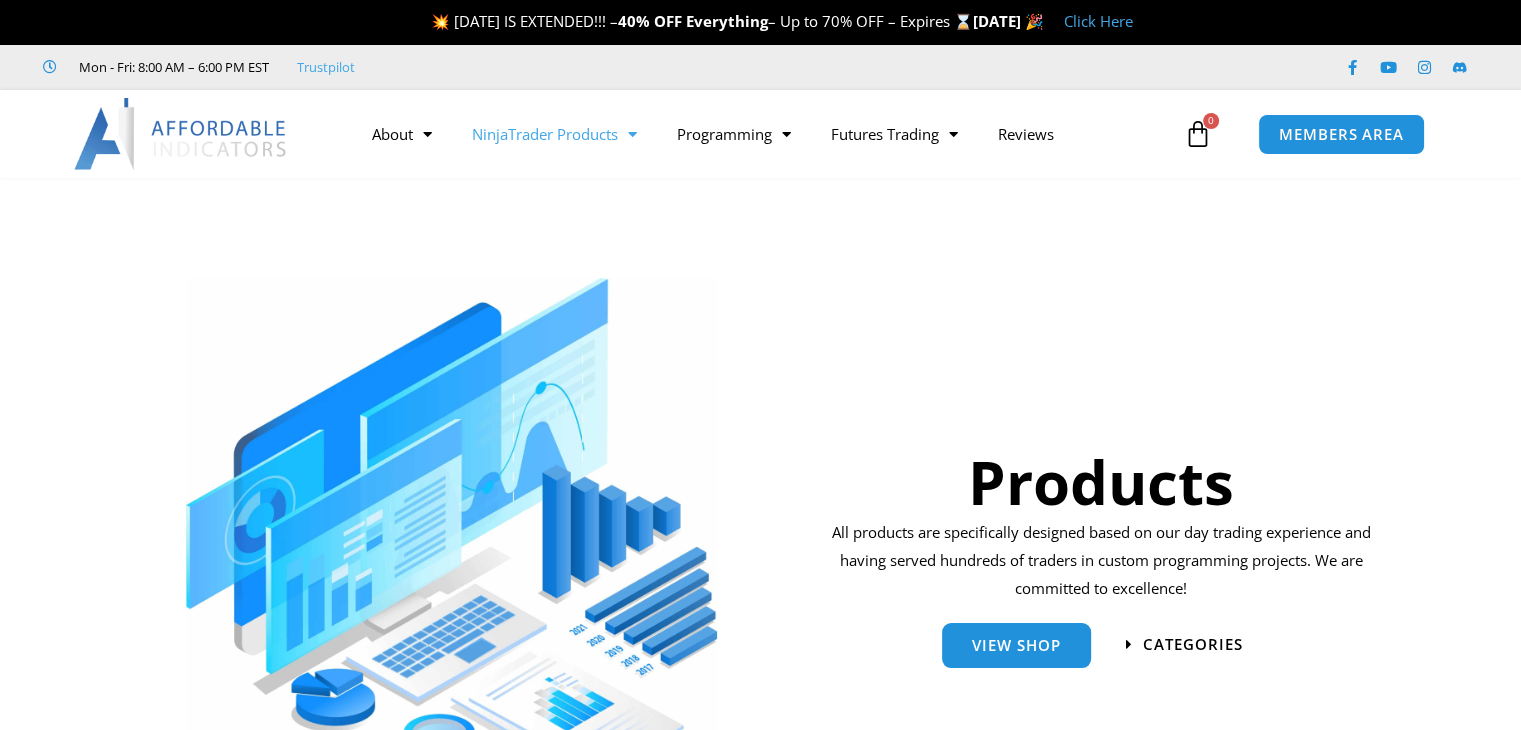 click on "NinjaTrader Products" 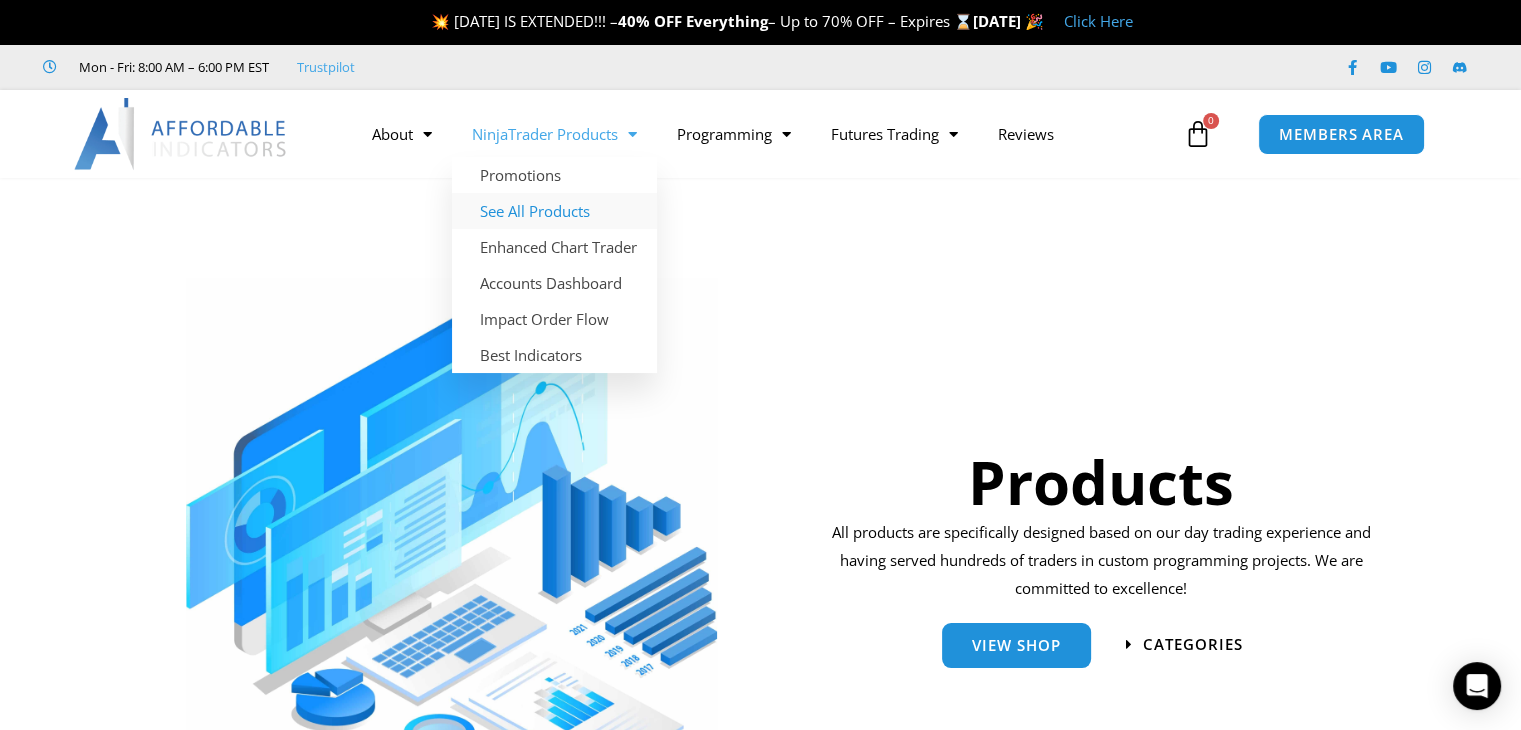 click on "See All Products" 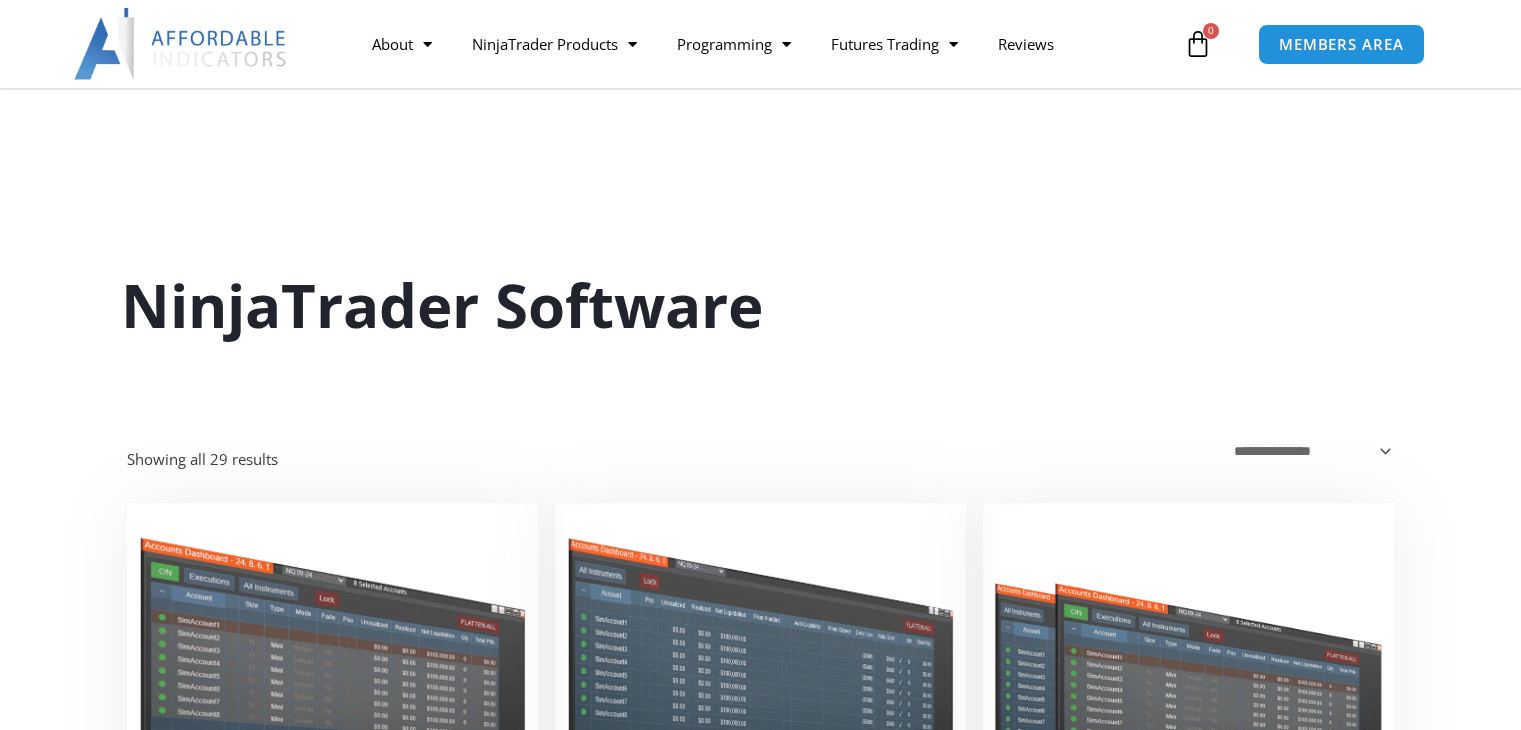 scroll, scrollTop: 200, scrollLeft: 0, axis: vertical 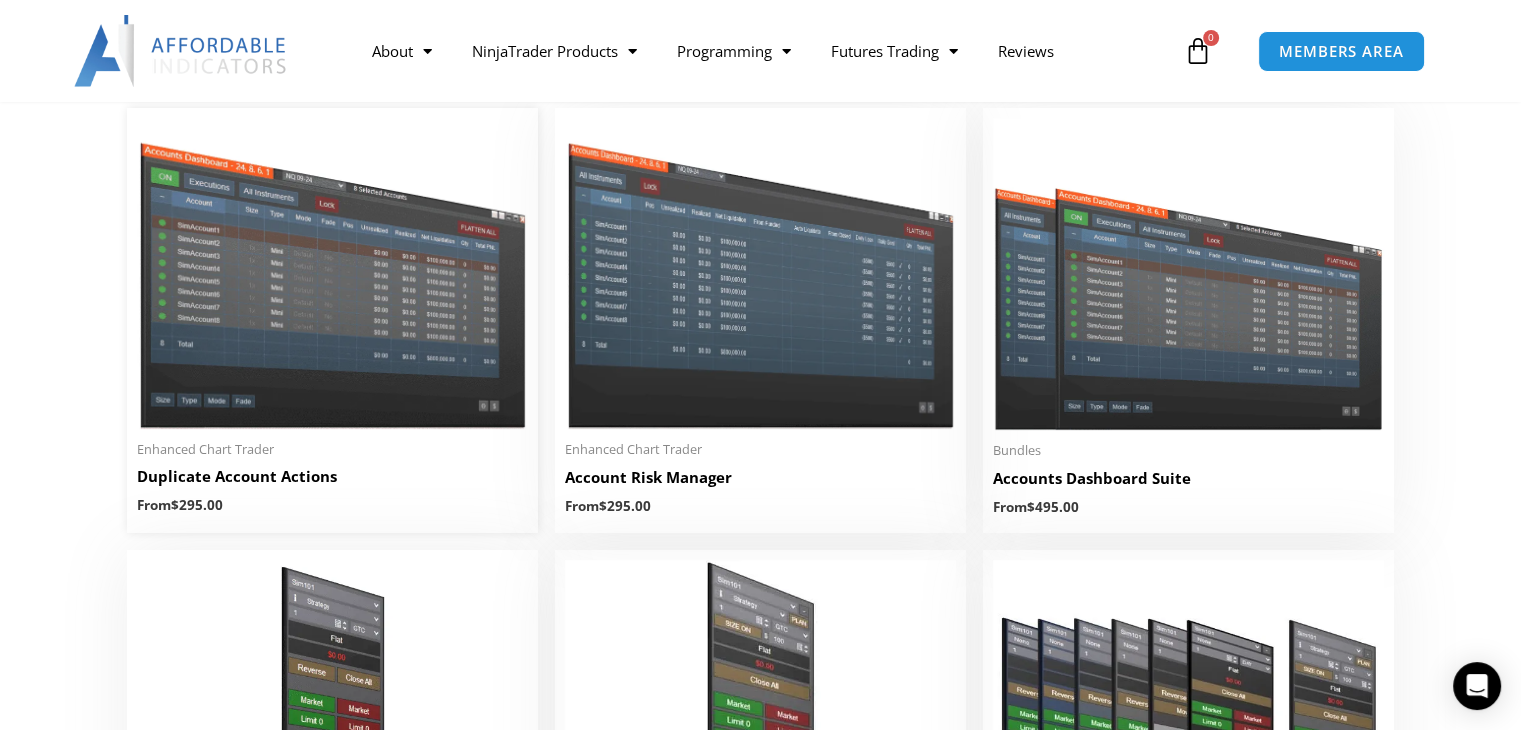 click at bounding box center (332, 273) 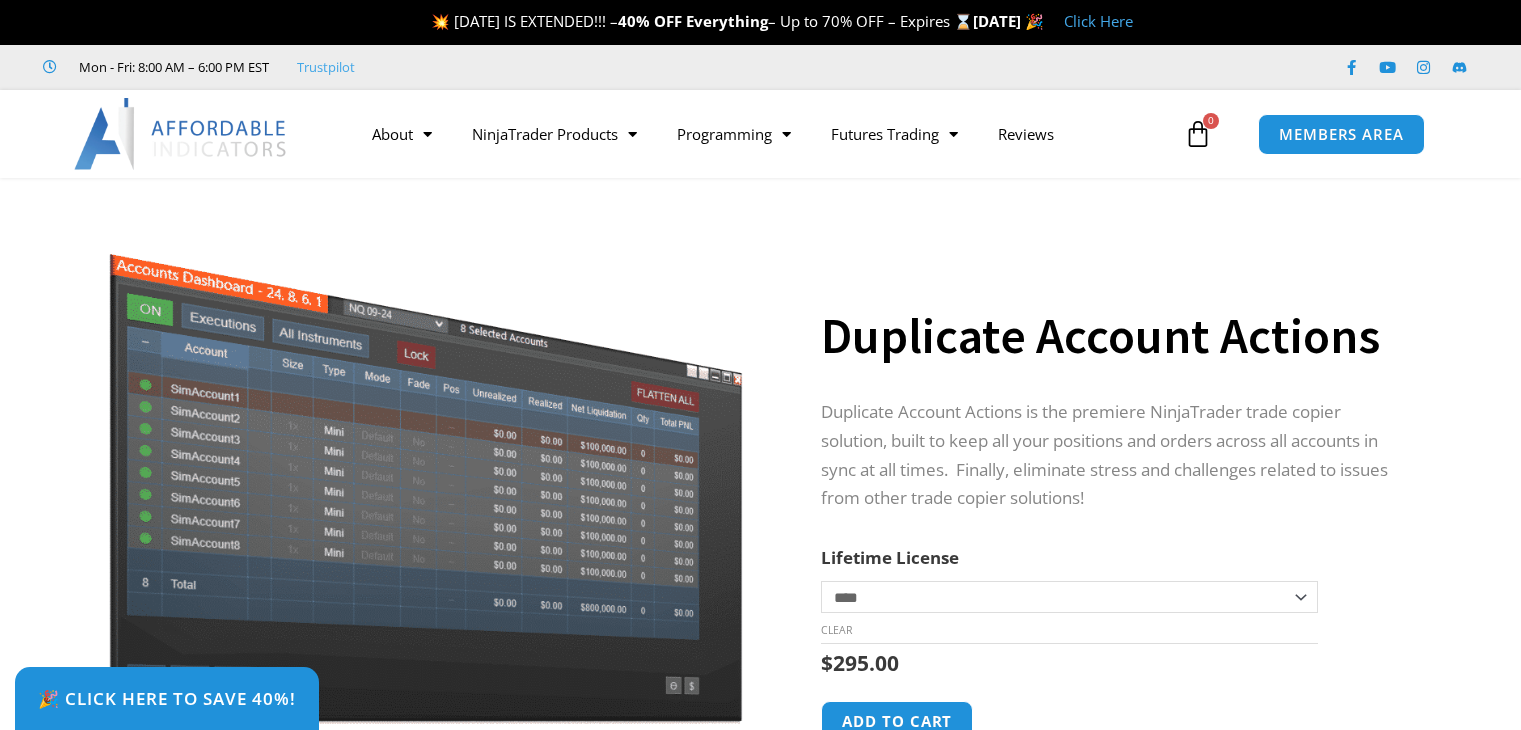 scroll, scrollTop: 0, scrollLeft: 0, axis: both 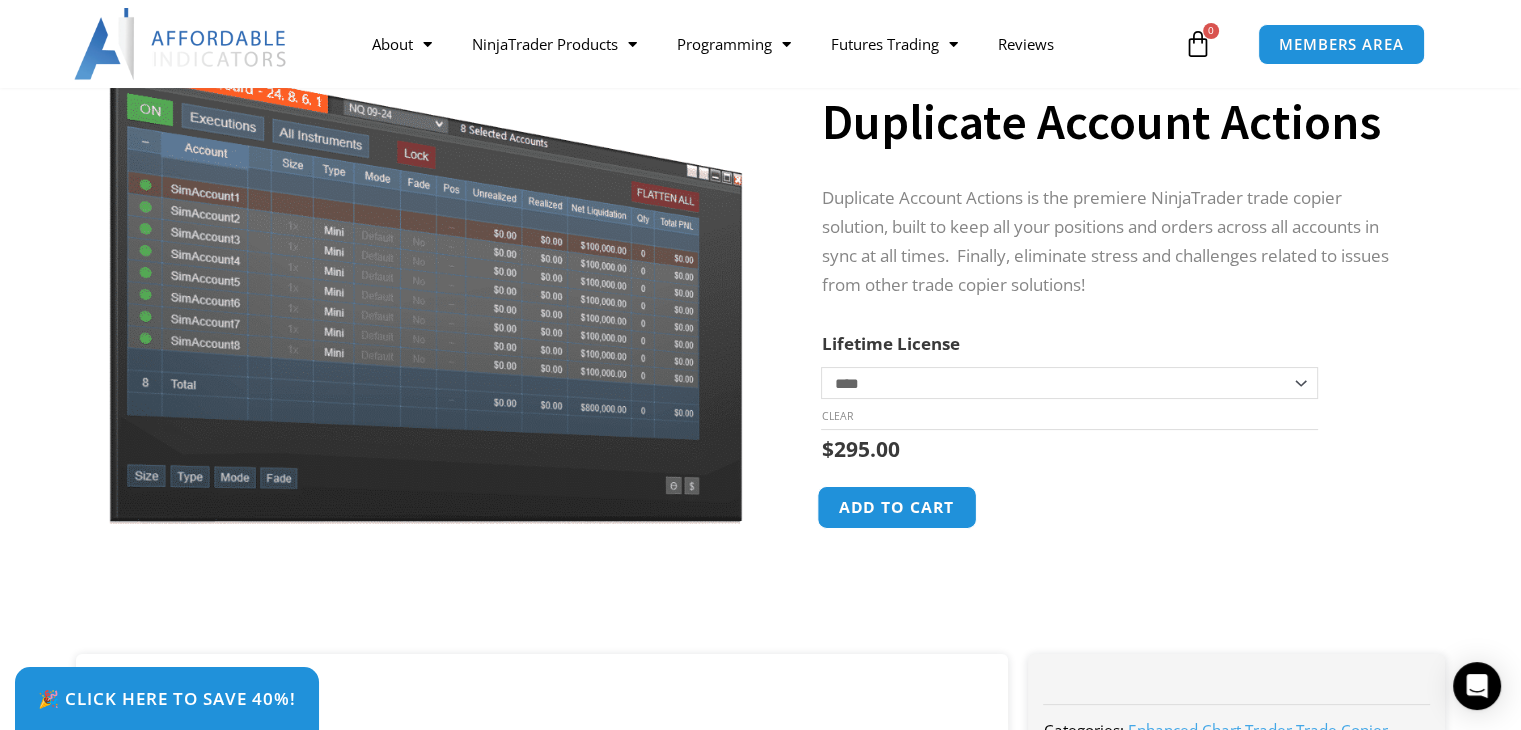 click on "Add to cart" 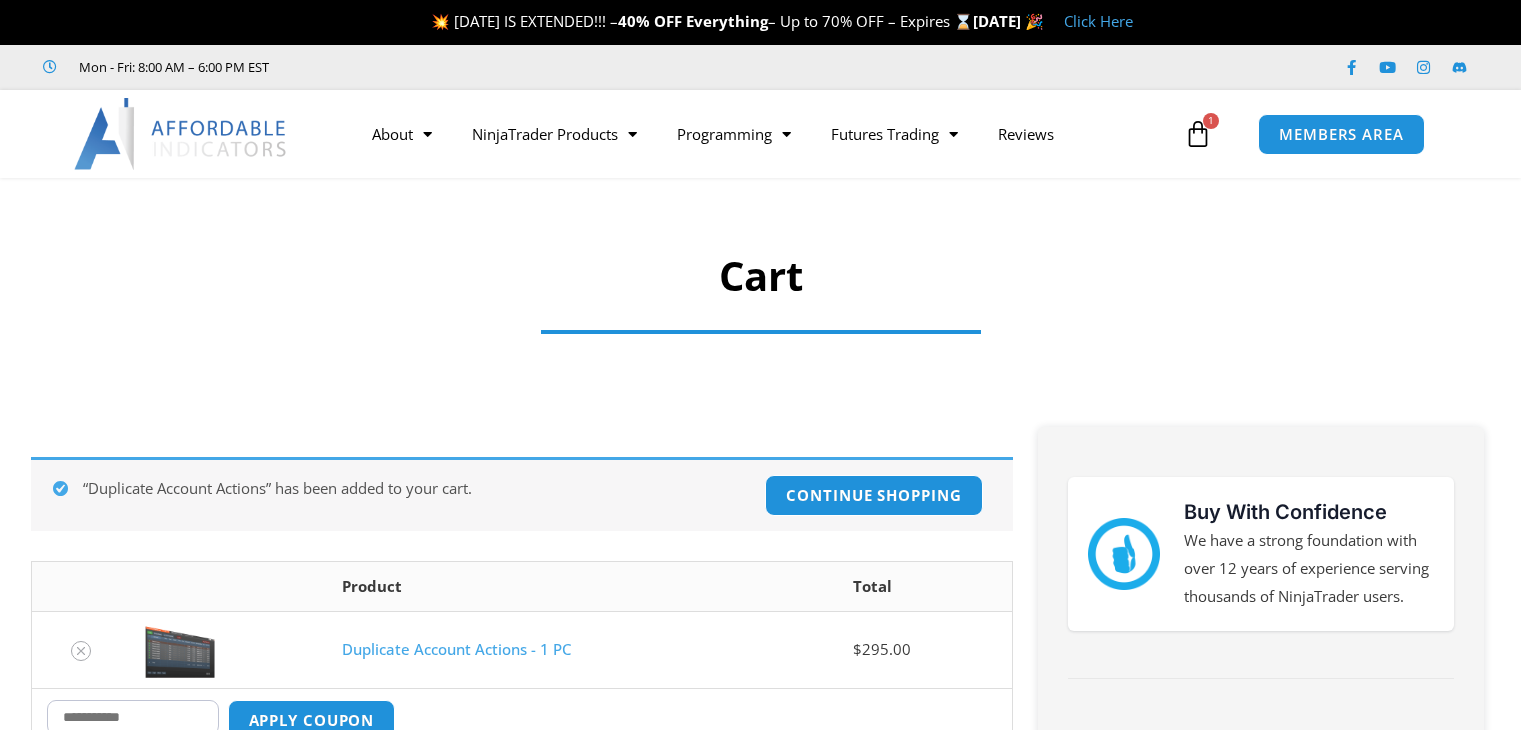 scroll, scrollTop: 0, scrollLeft: 0, axis: both 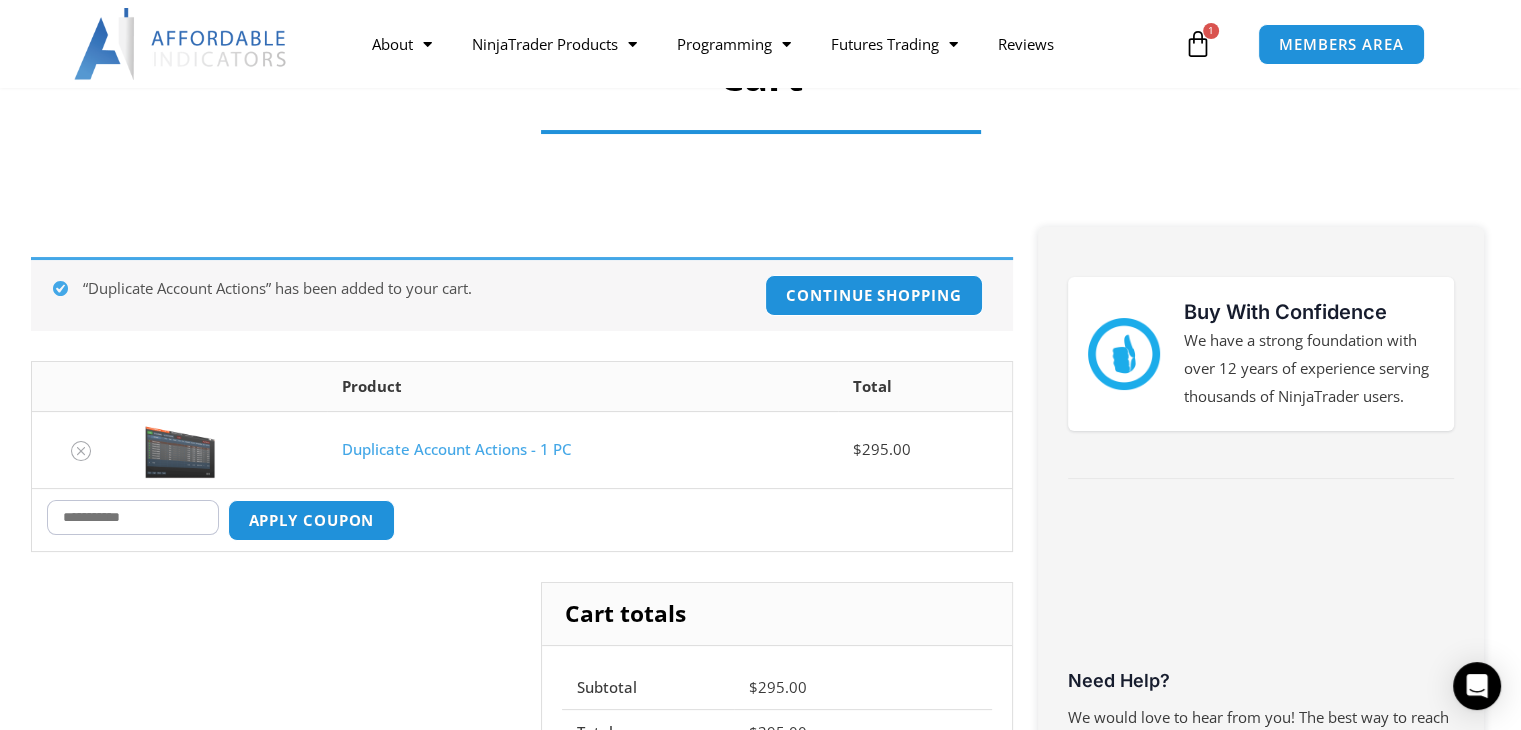 click on "Coupon:" at bounding box center [133, 517] 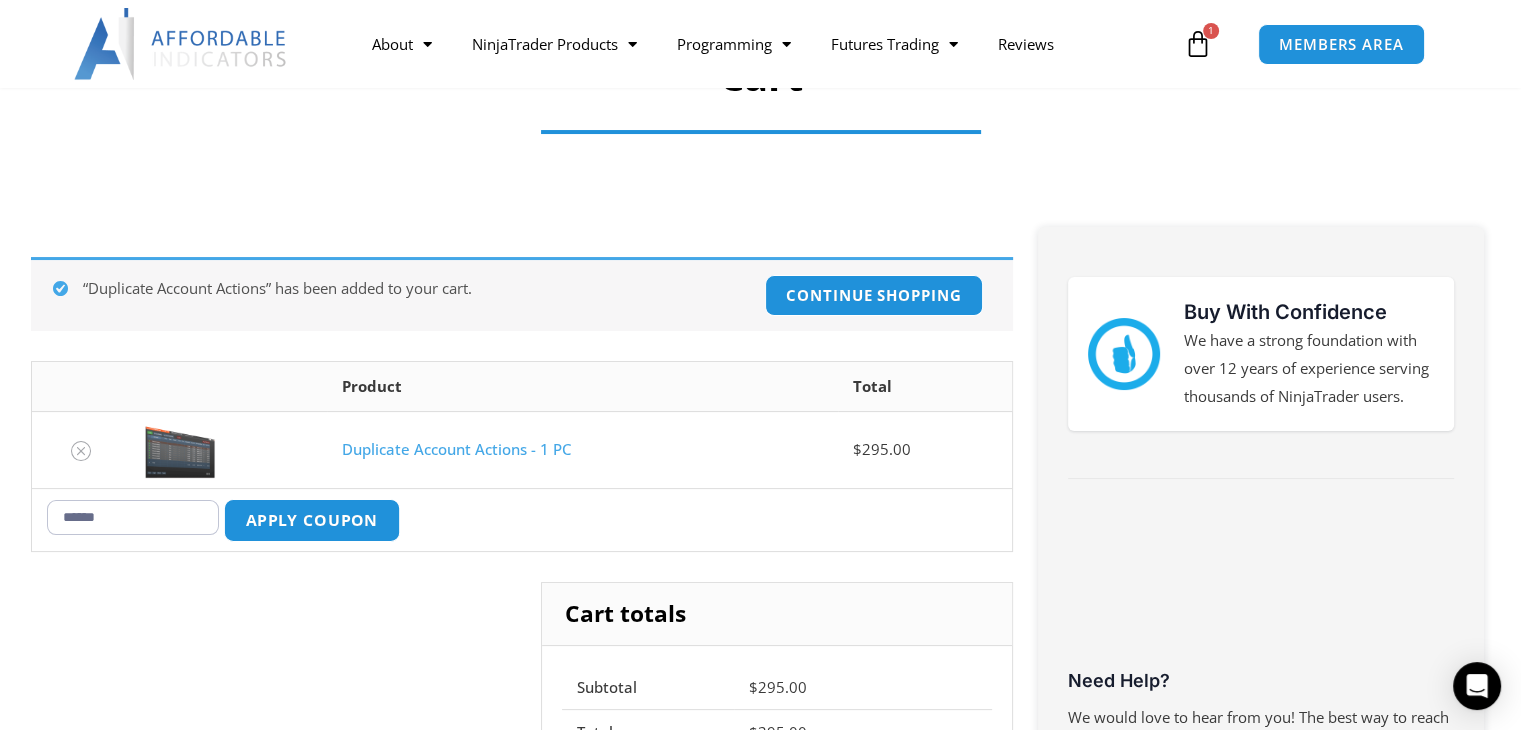 type on "******" 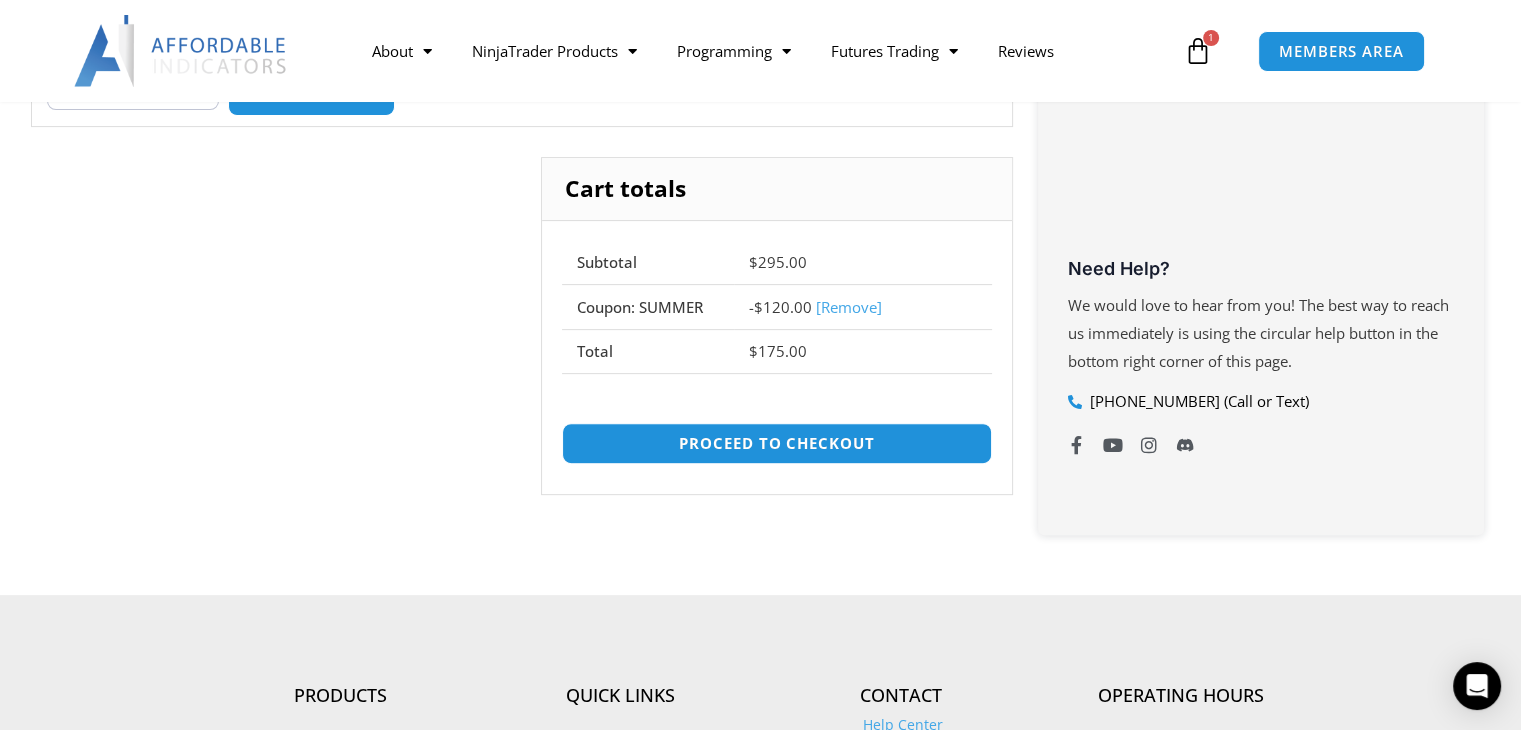 scroll, scrollTop: 656, scrollLeft: 0, axis: vertical 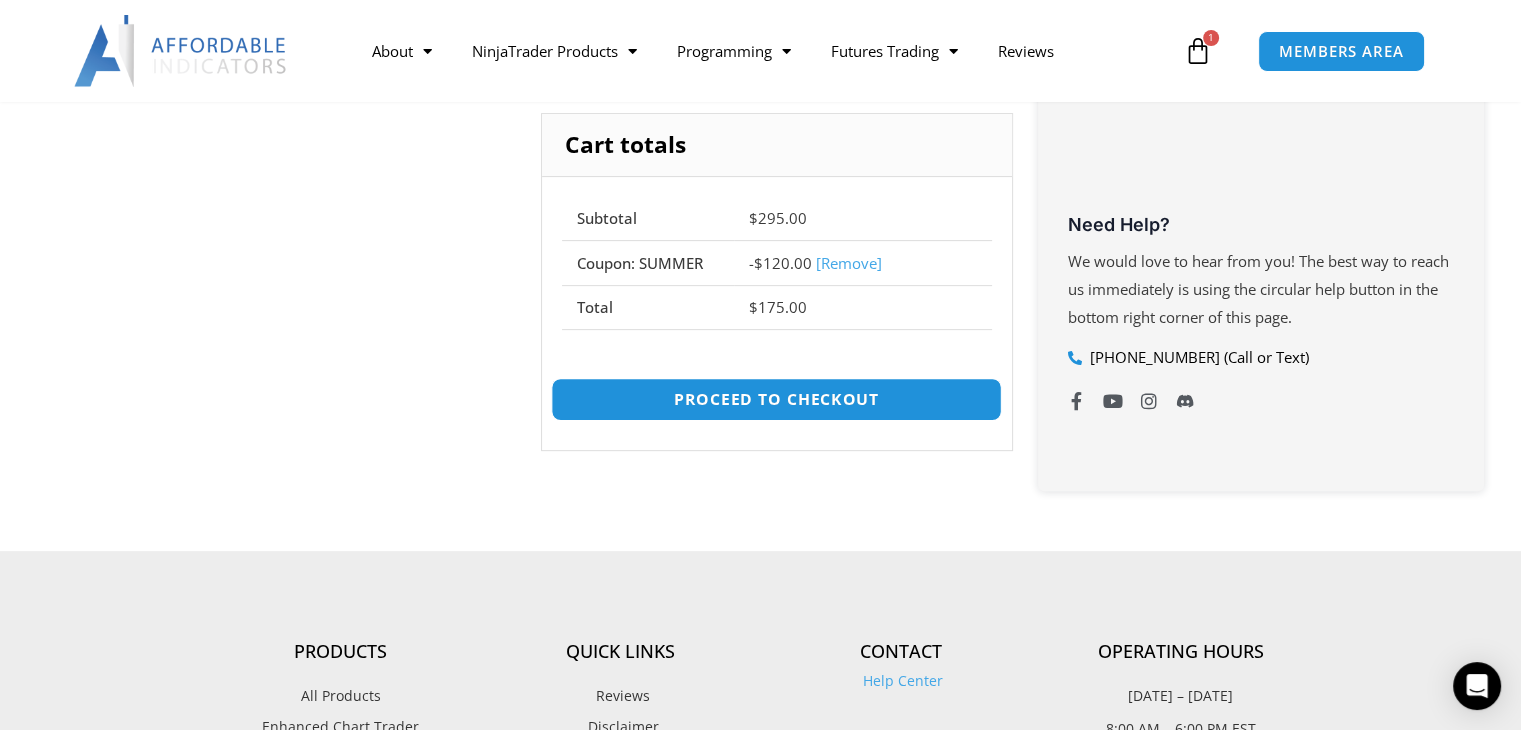 click on "Proceed to checkout" at bounding box center [776, 399] 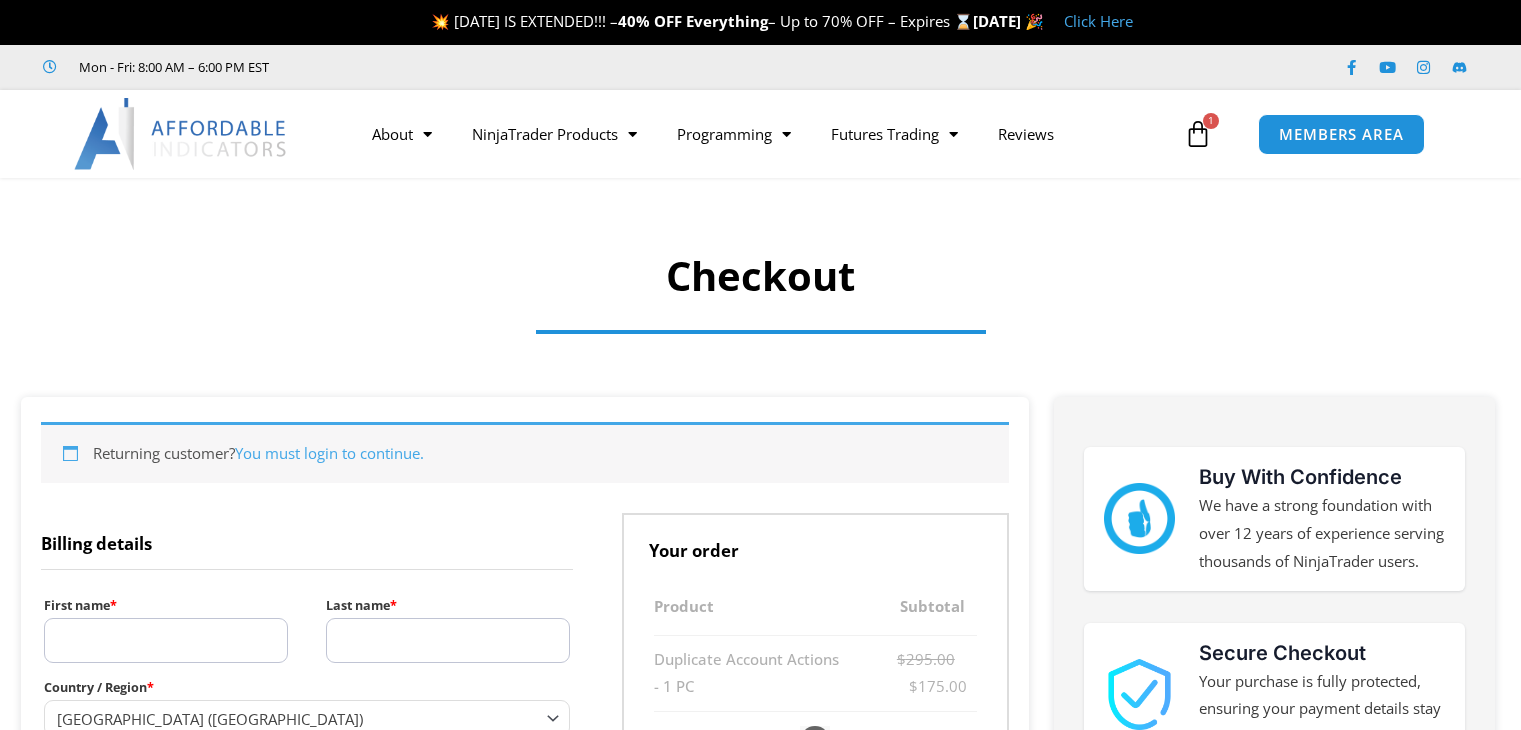 select on "**" 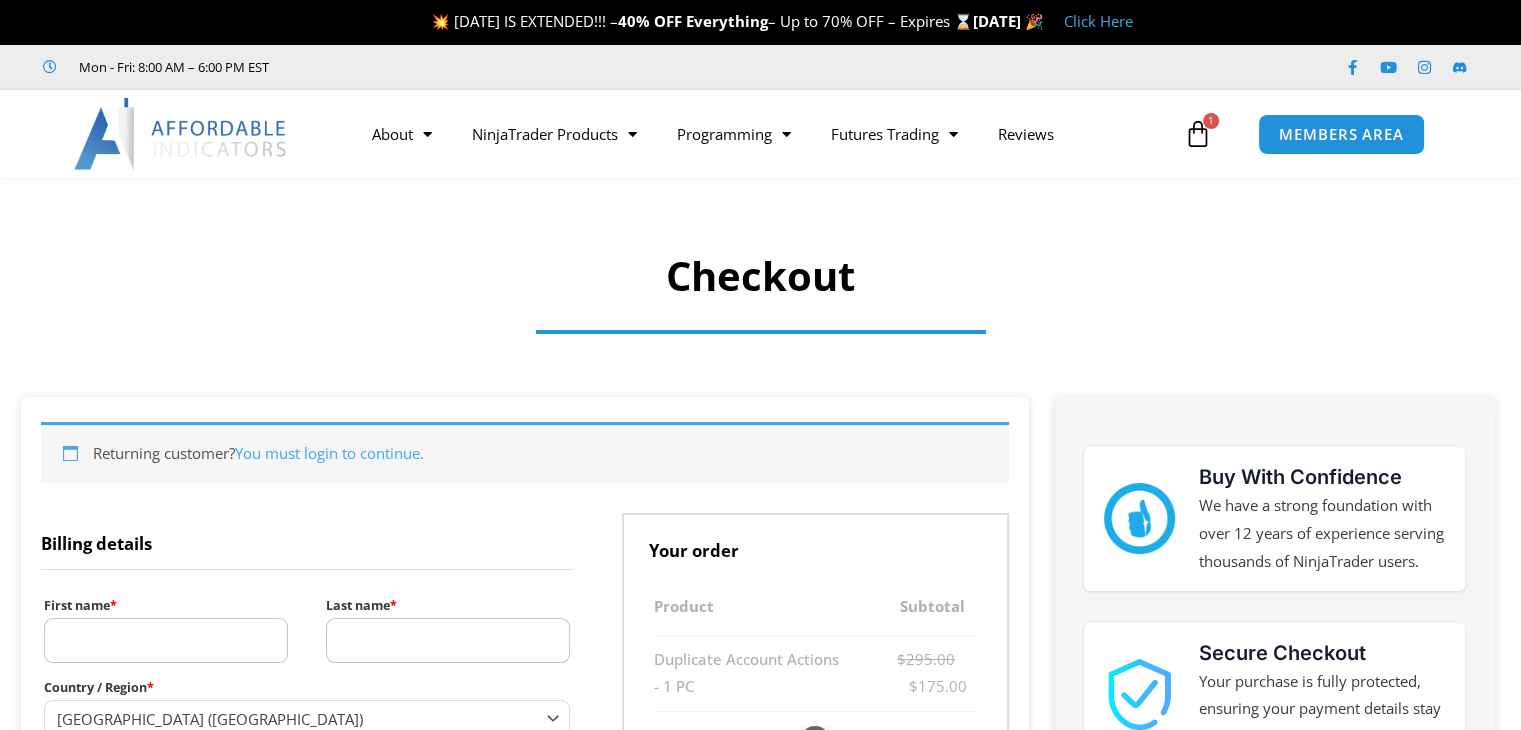 scroll, scrollTop: 0, scrollLeft: 0, axis: both 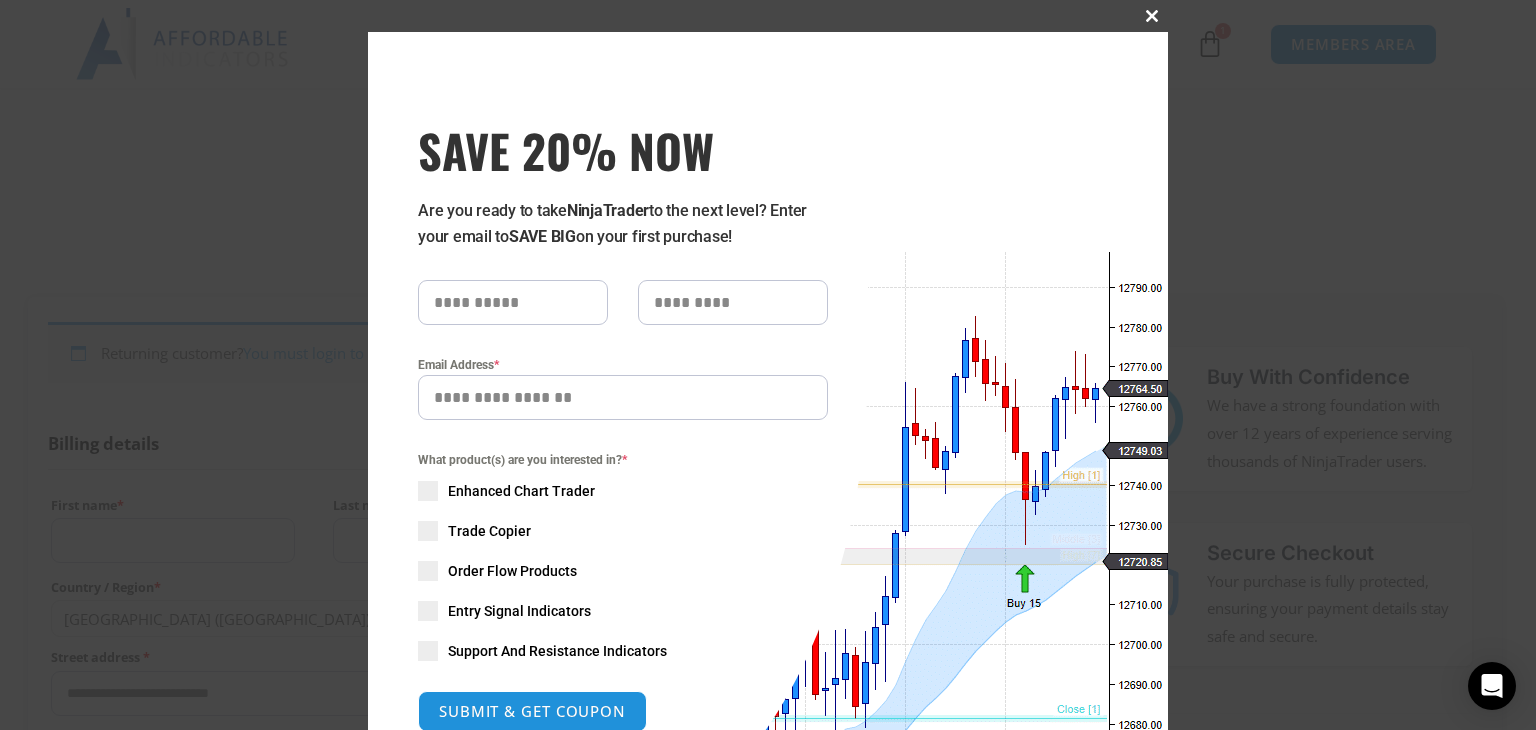 click at bounding box center (1152, 16) 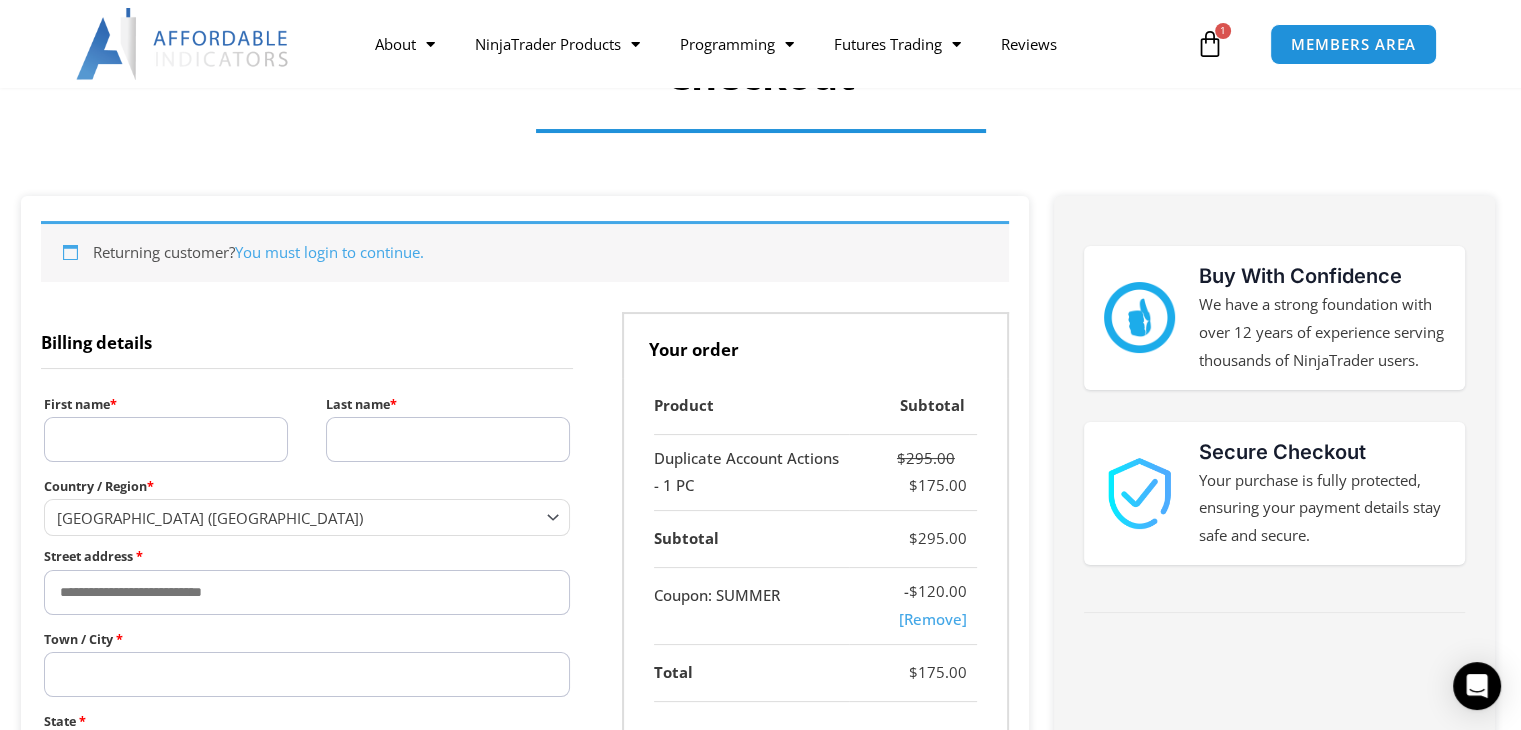 scroll, scrollTop: 200, scrollLeft: 0, axis: vertical 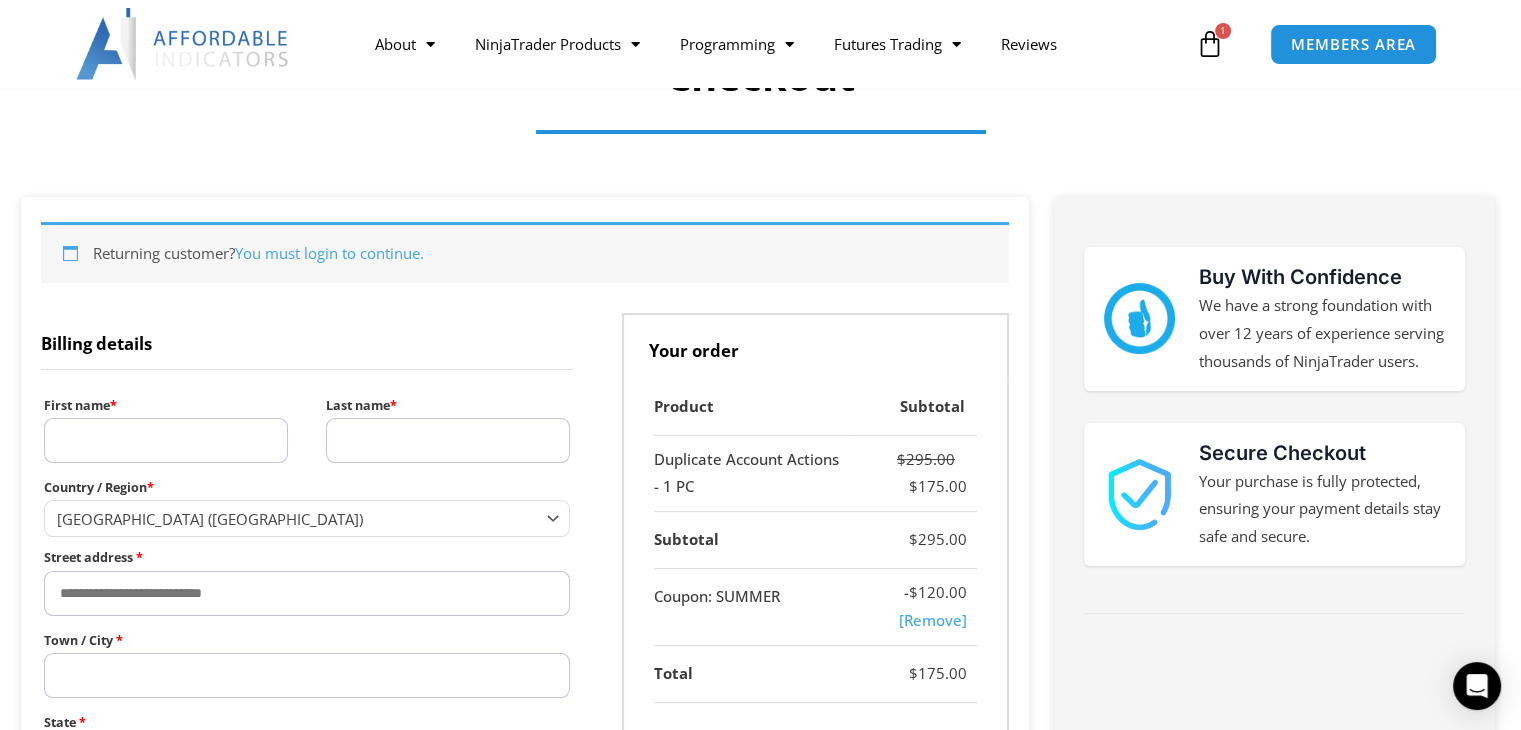 click on "First name  *" at bounding box center (166, 440) 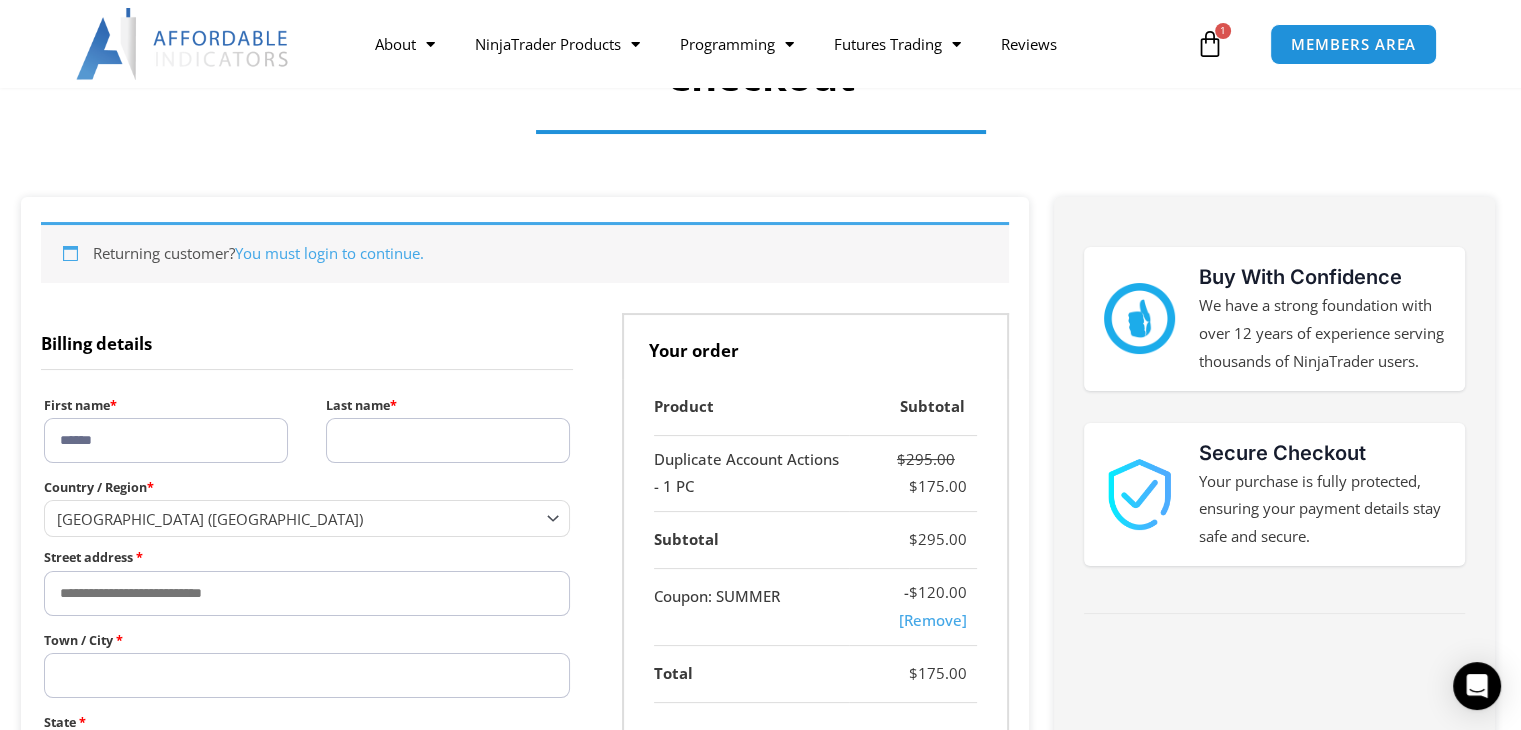 type on "*****" 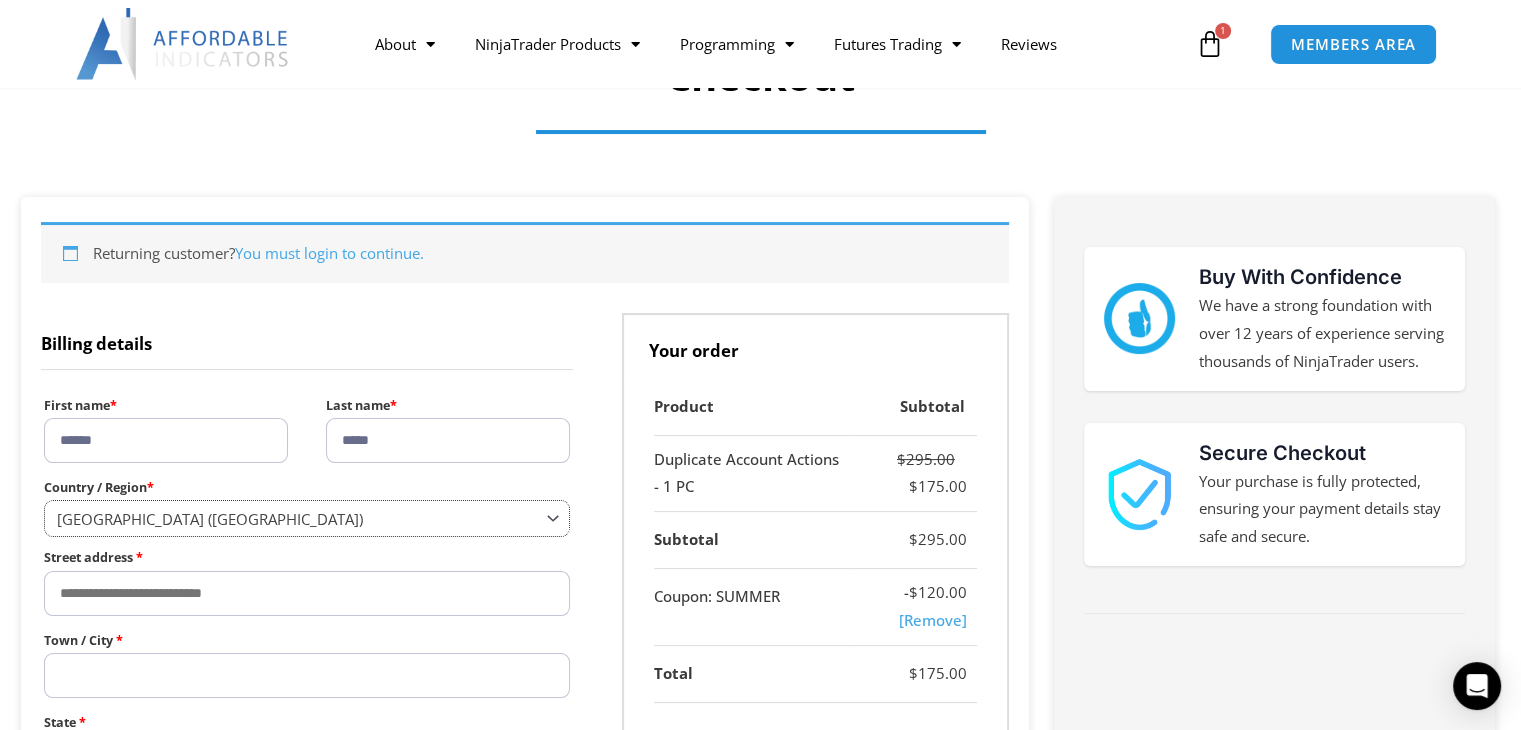 select on "**" 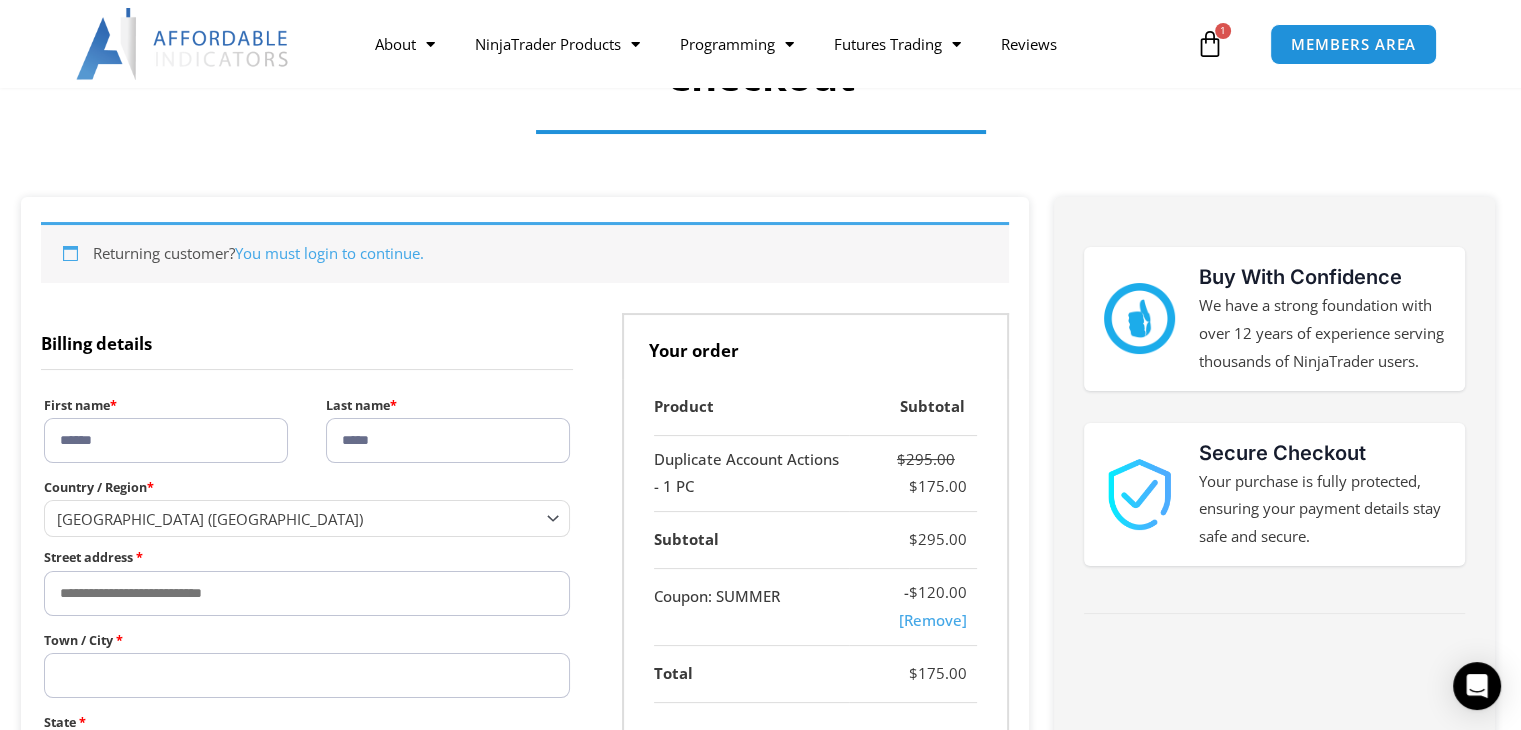 type on "**********" 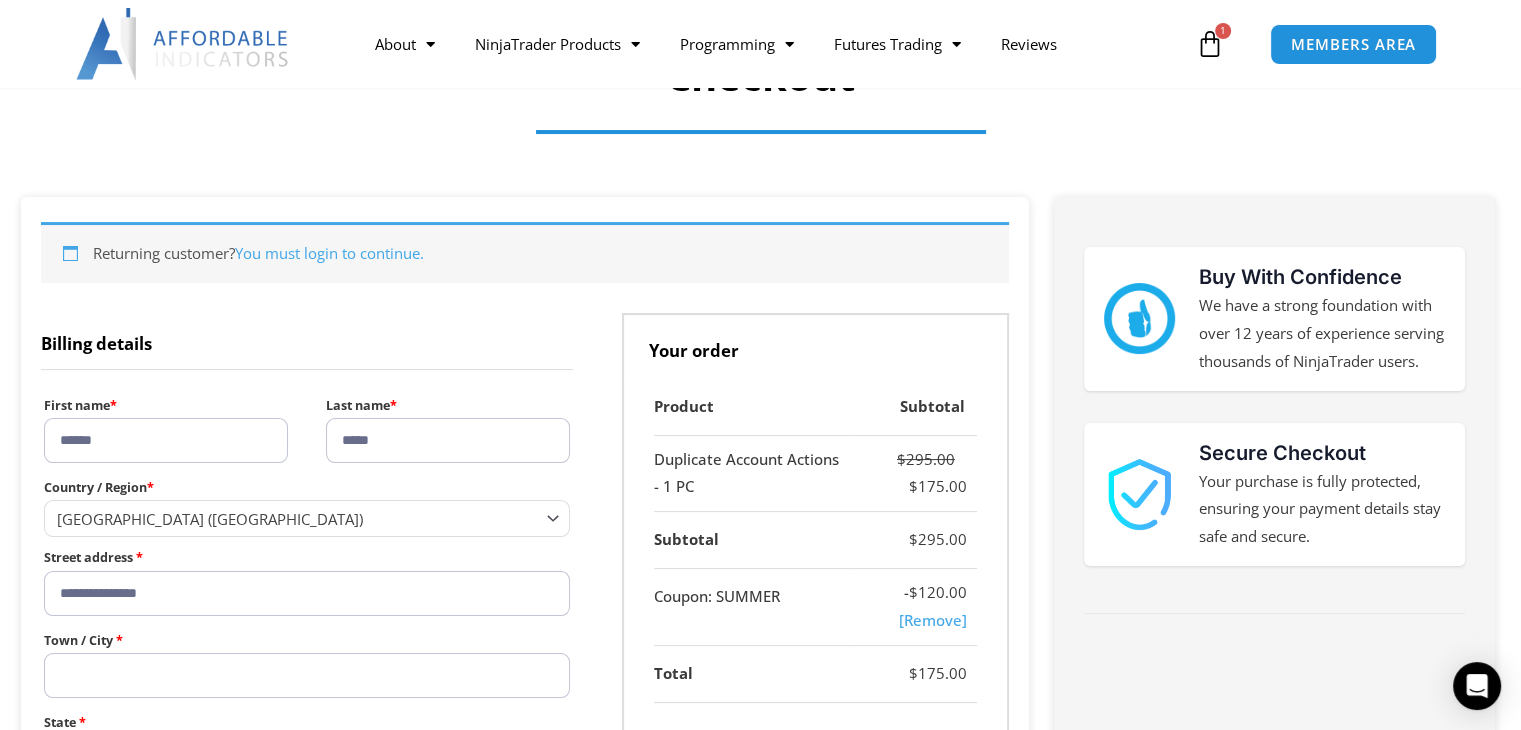 type on "**********" 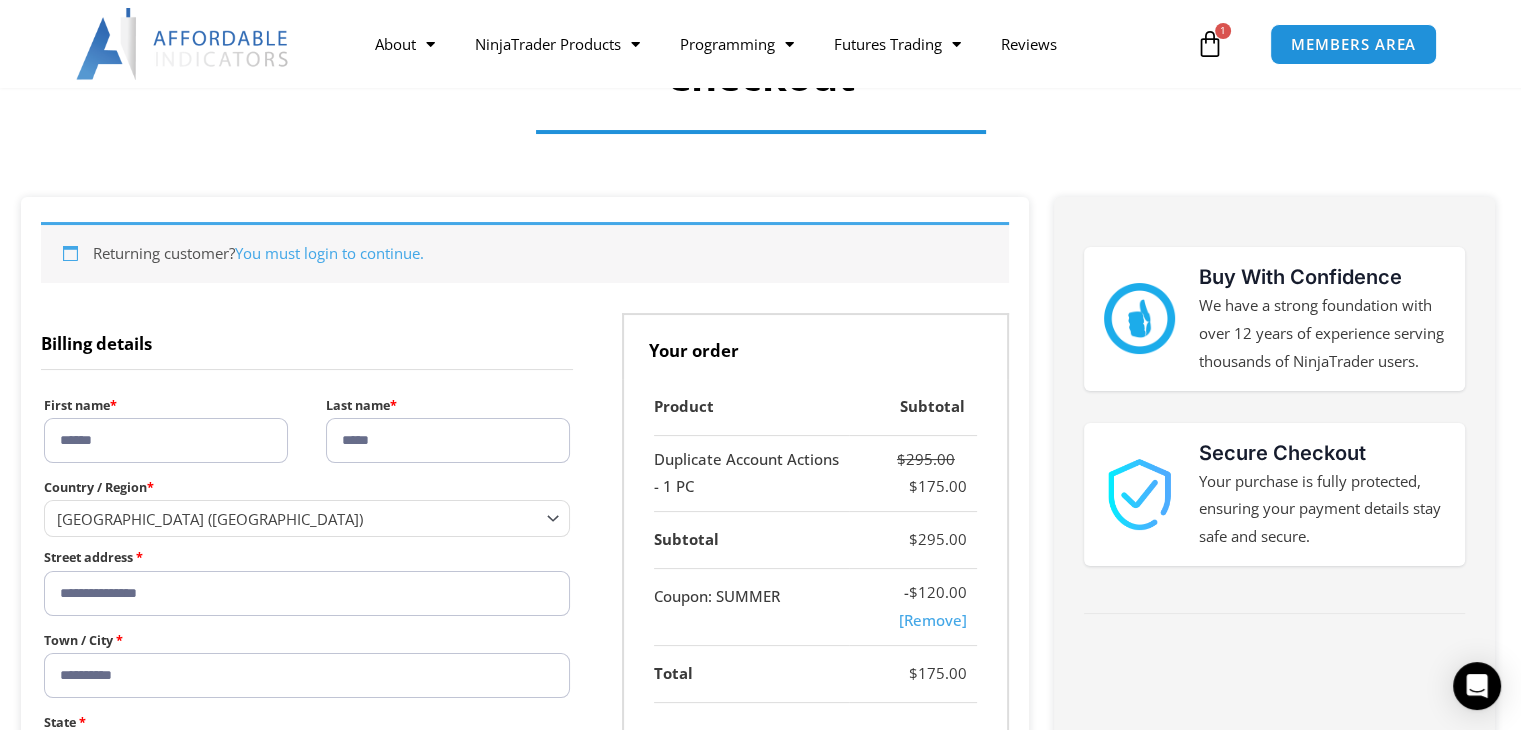 type on "****" 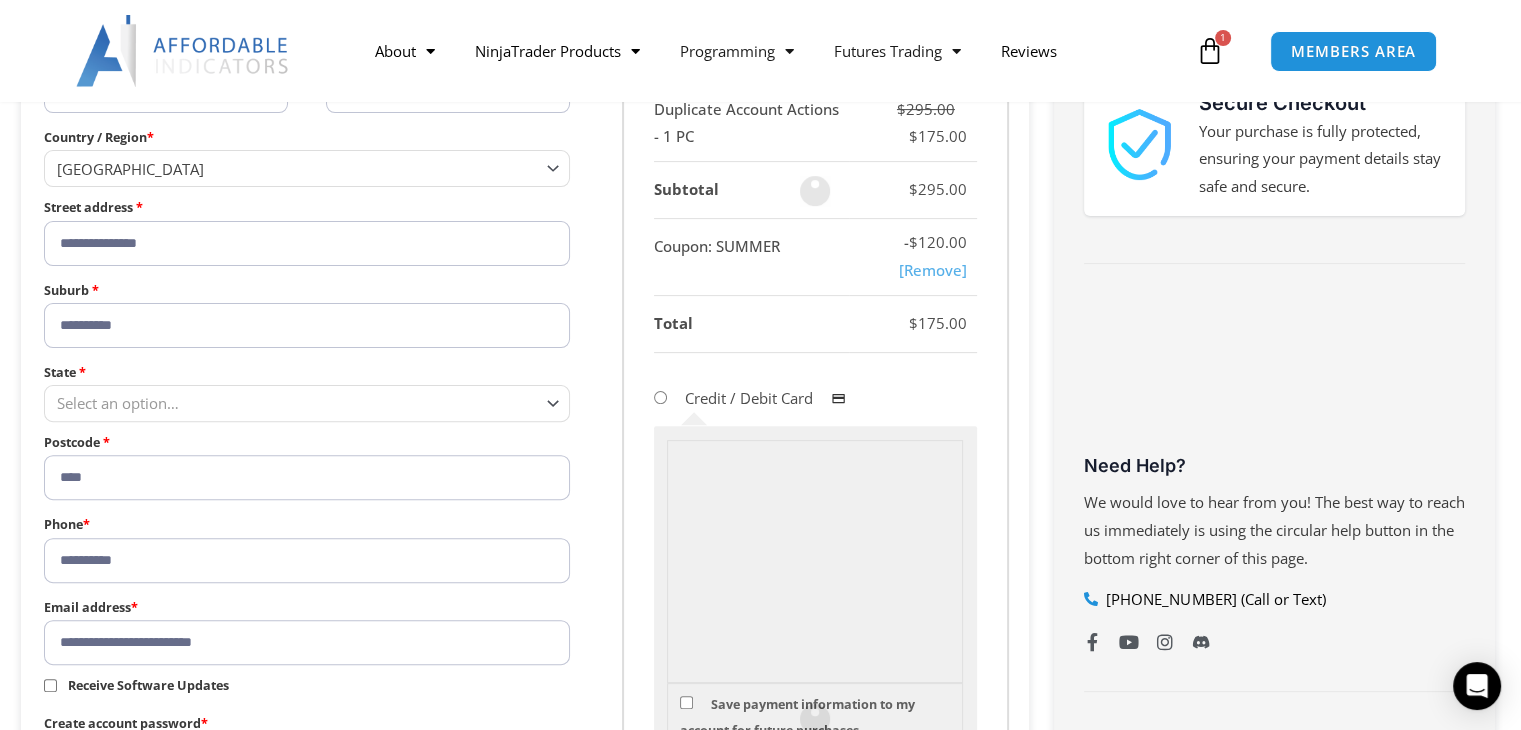 select on "**" 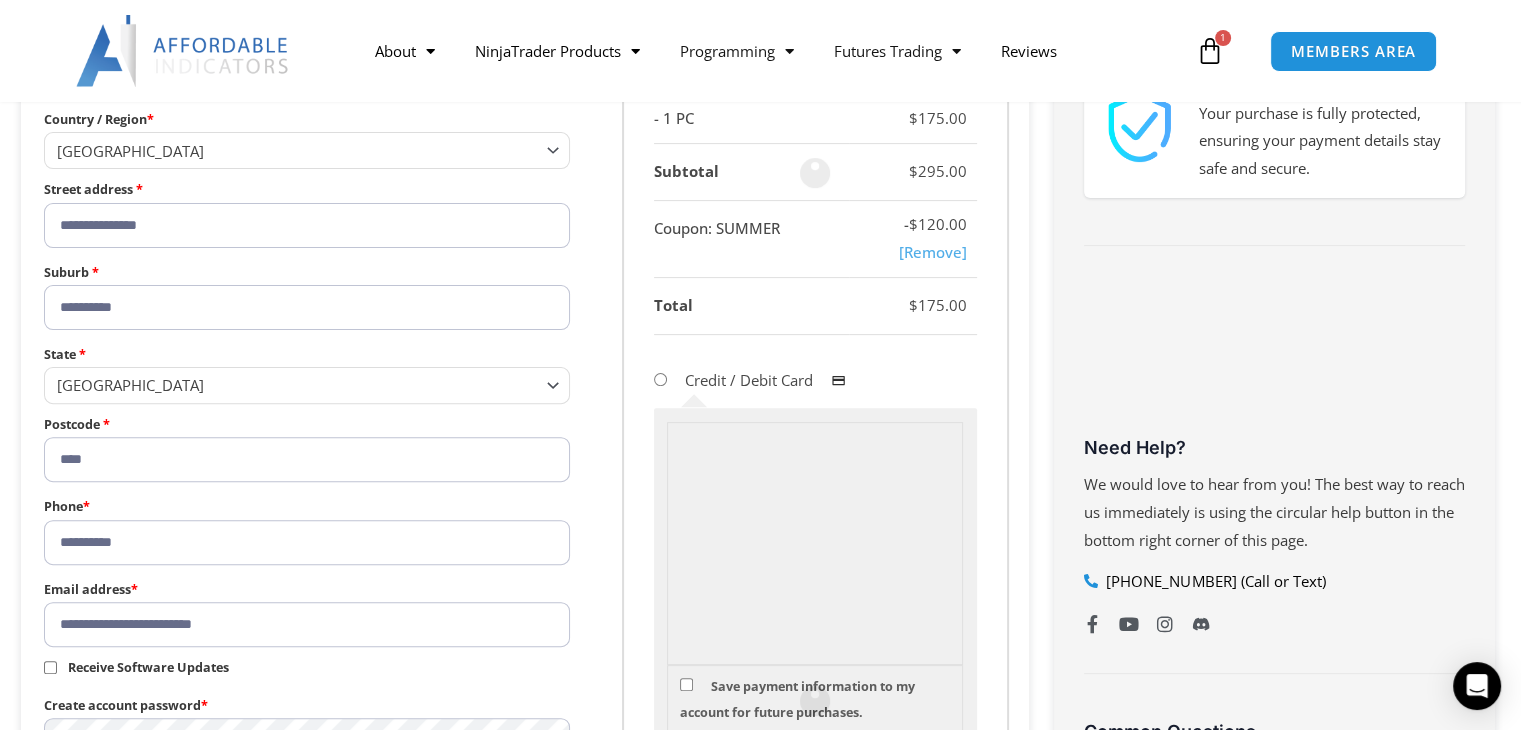 scroll, scrollTop: 587, scrollLeft: 0, axis: vertical 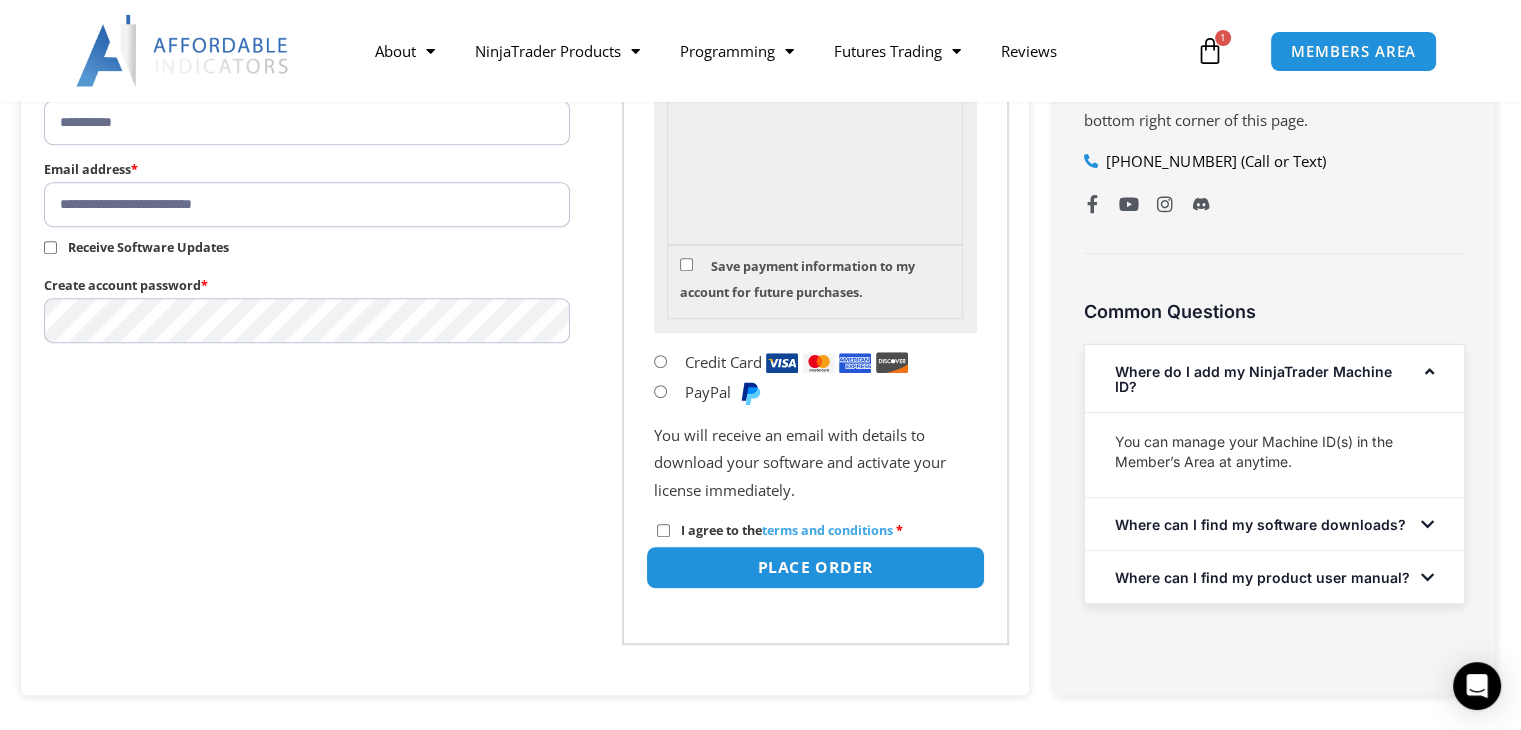 click on "Place order" at bounding box center (814, 566) 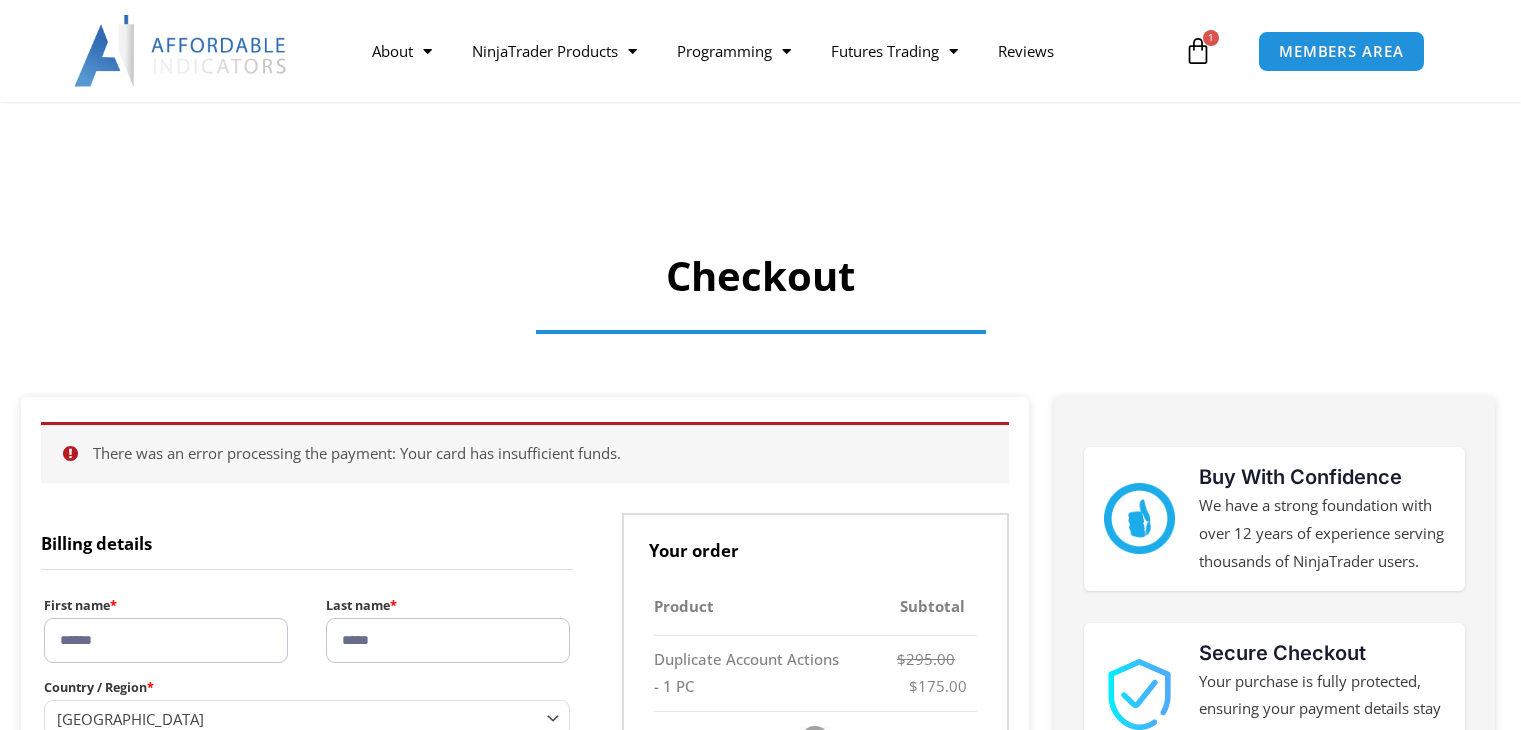 select on "**" 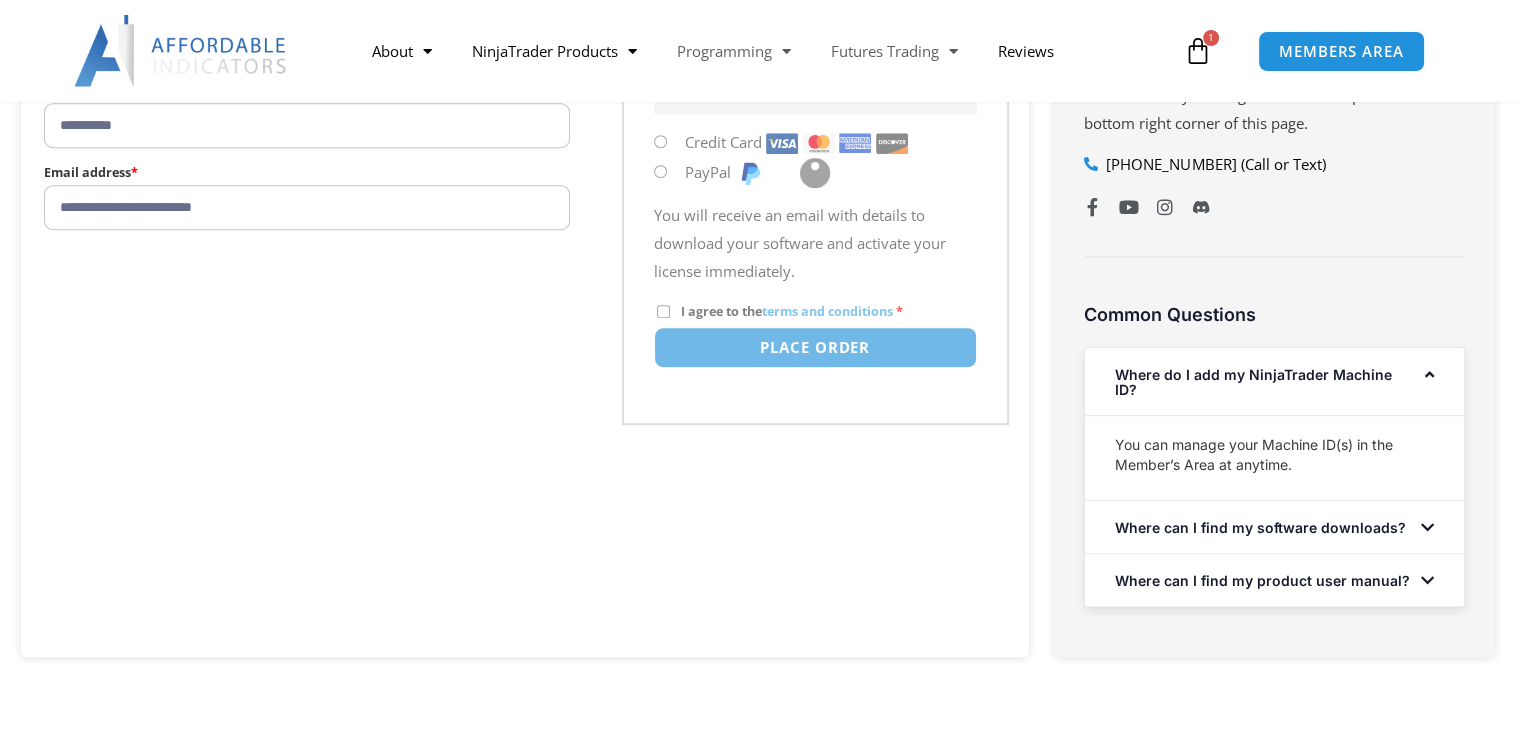 scroll, scrollTop: 0, scrollLeft: 0, axis: both 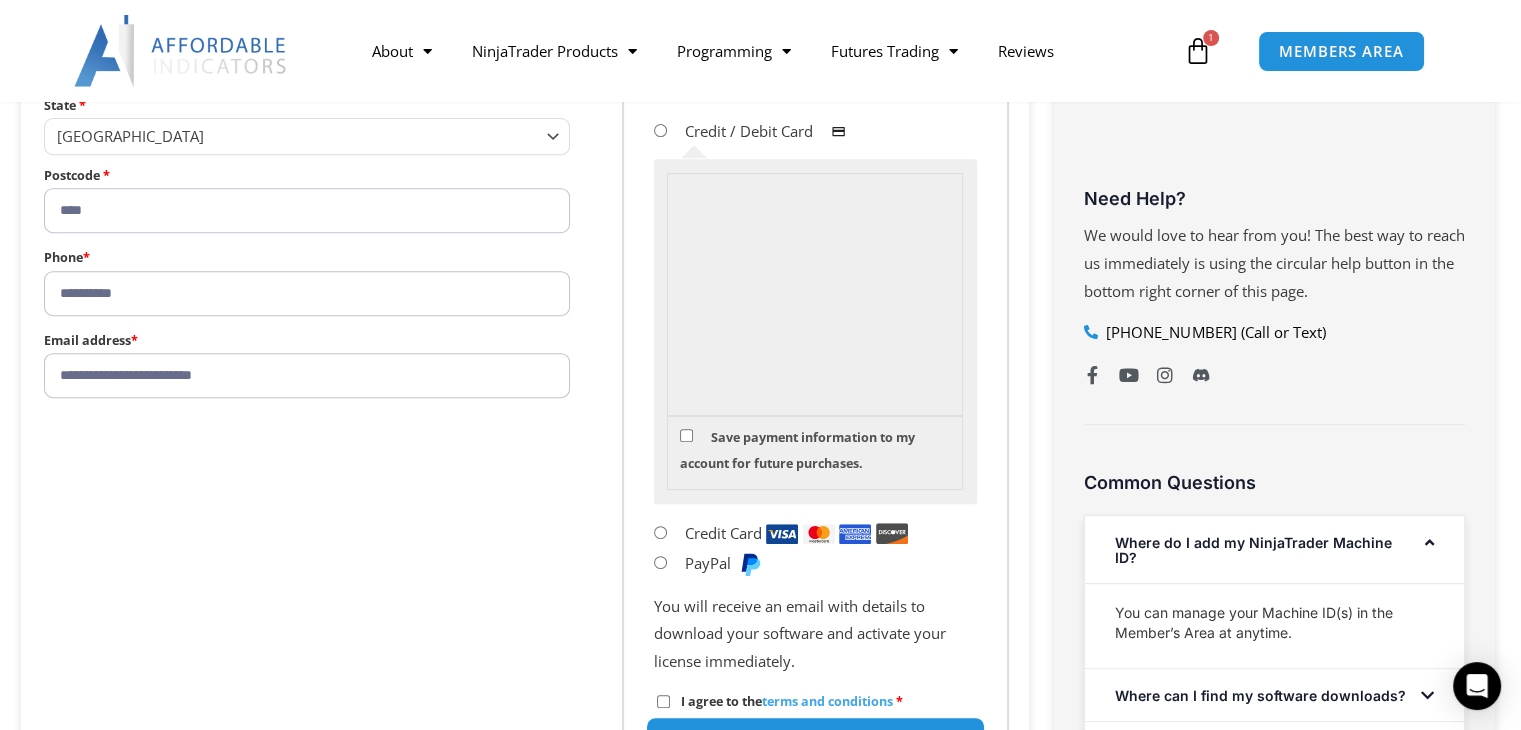 click on "Place order" at bounding box center [814, 737] 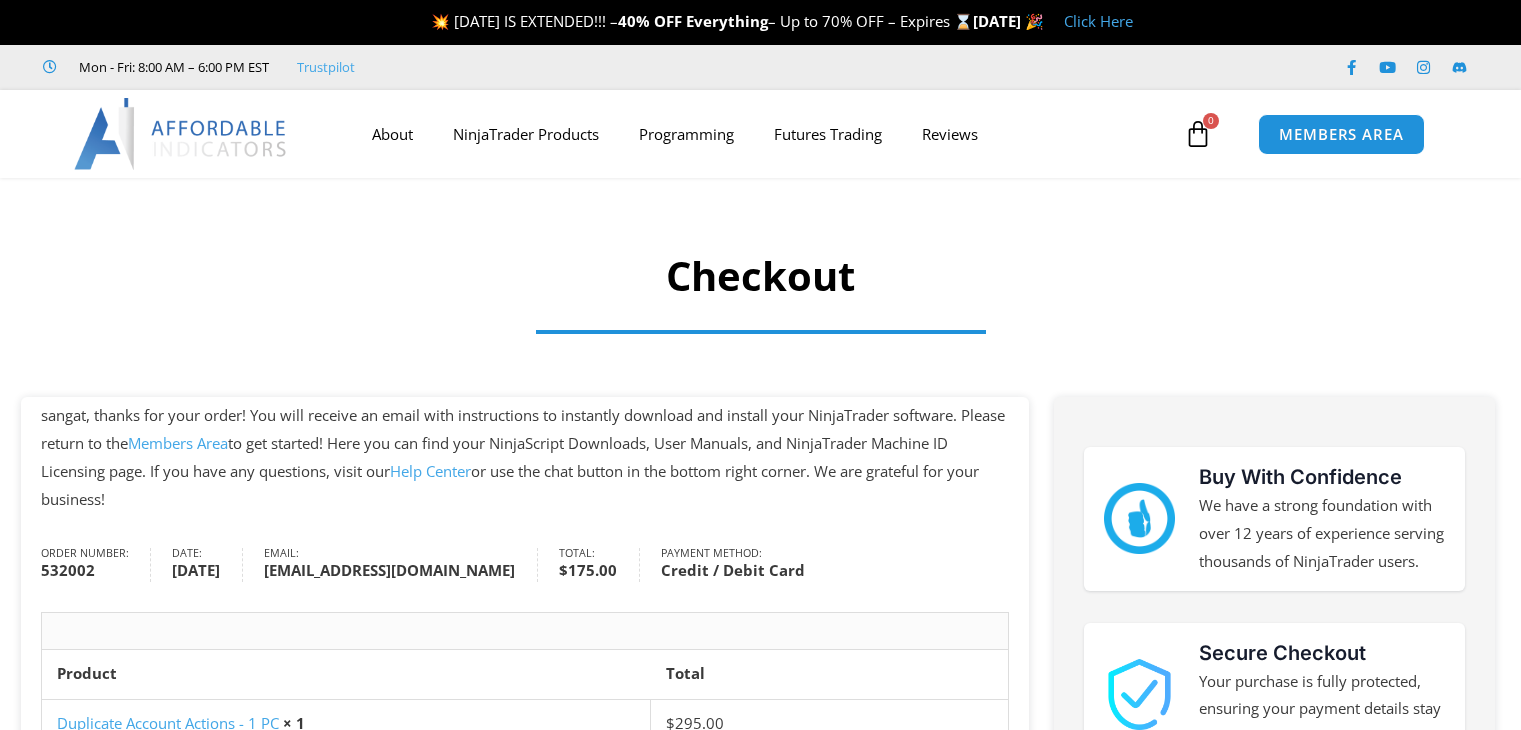 scroll, scrollTop: 0, scrollLeft: 0, axis: both 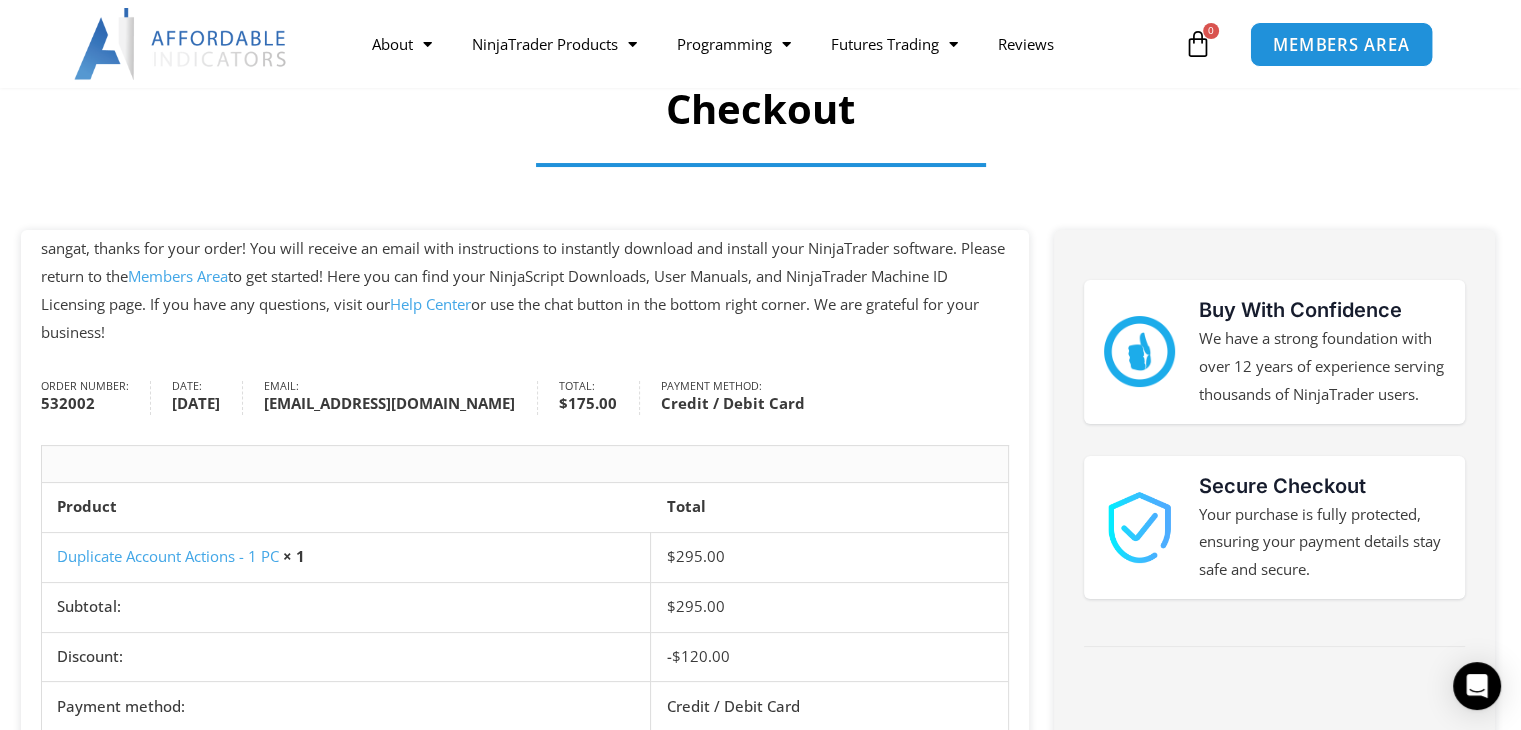 click on "MEMBERS AREA" at bounding box center [1341, 44] 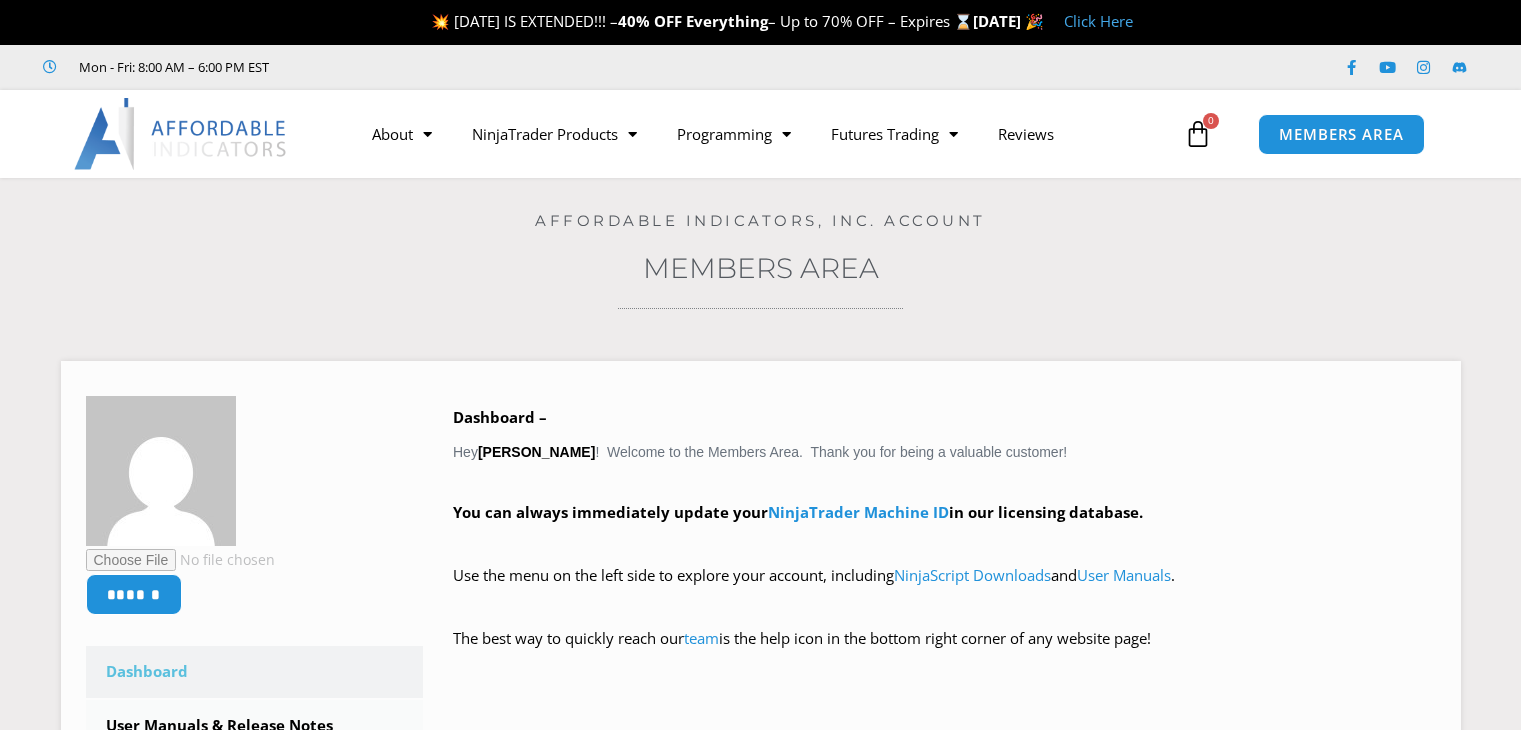 scroll, scrollTop: 0, scrollLeft: 0, axis: both 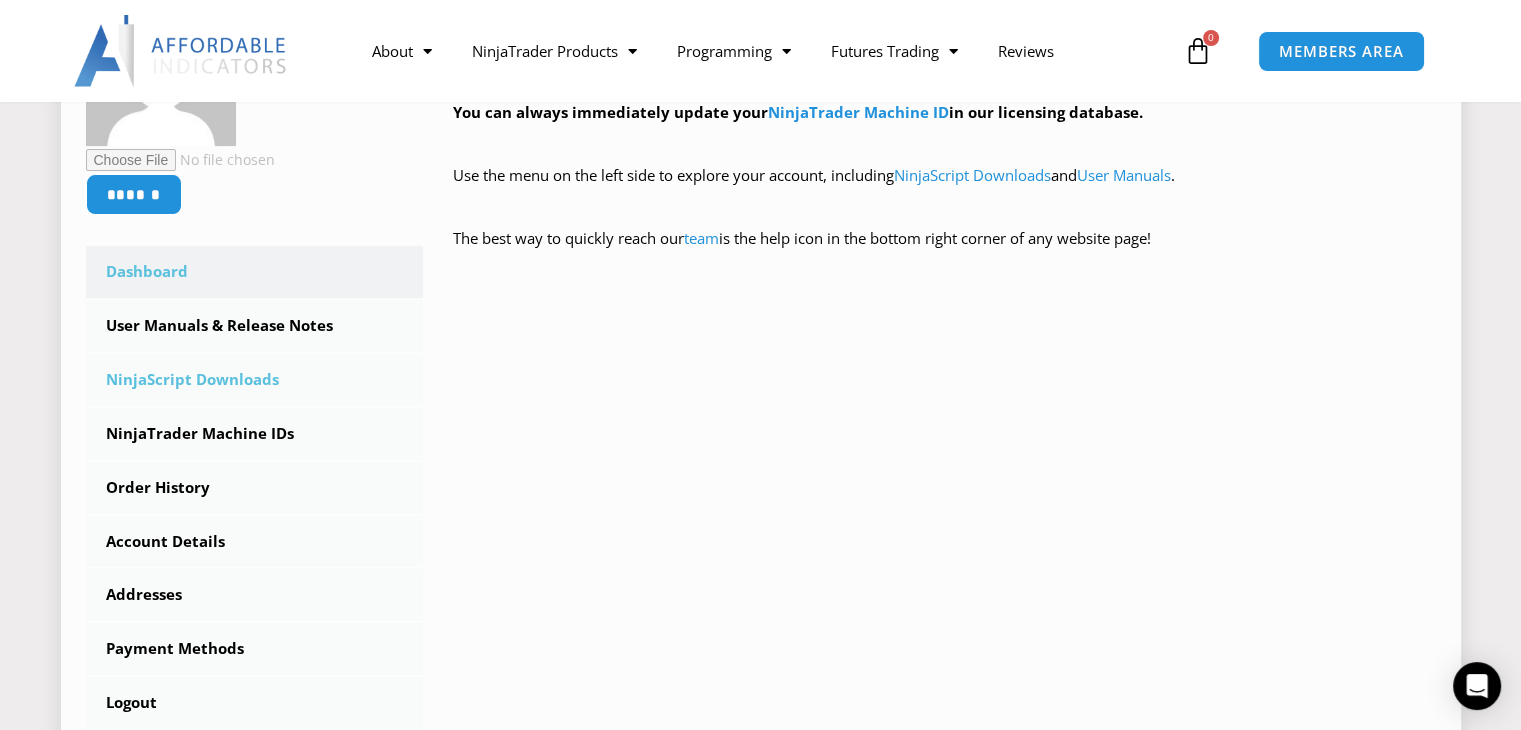 click on "NinjaScript Downloads" at bounding box center (255, 380) 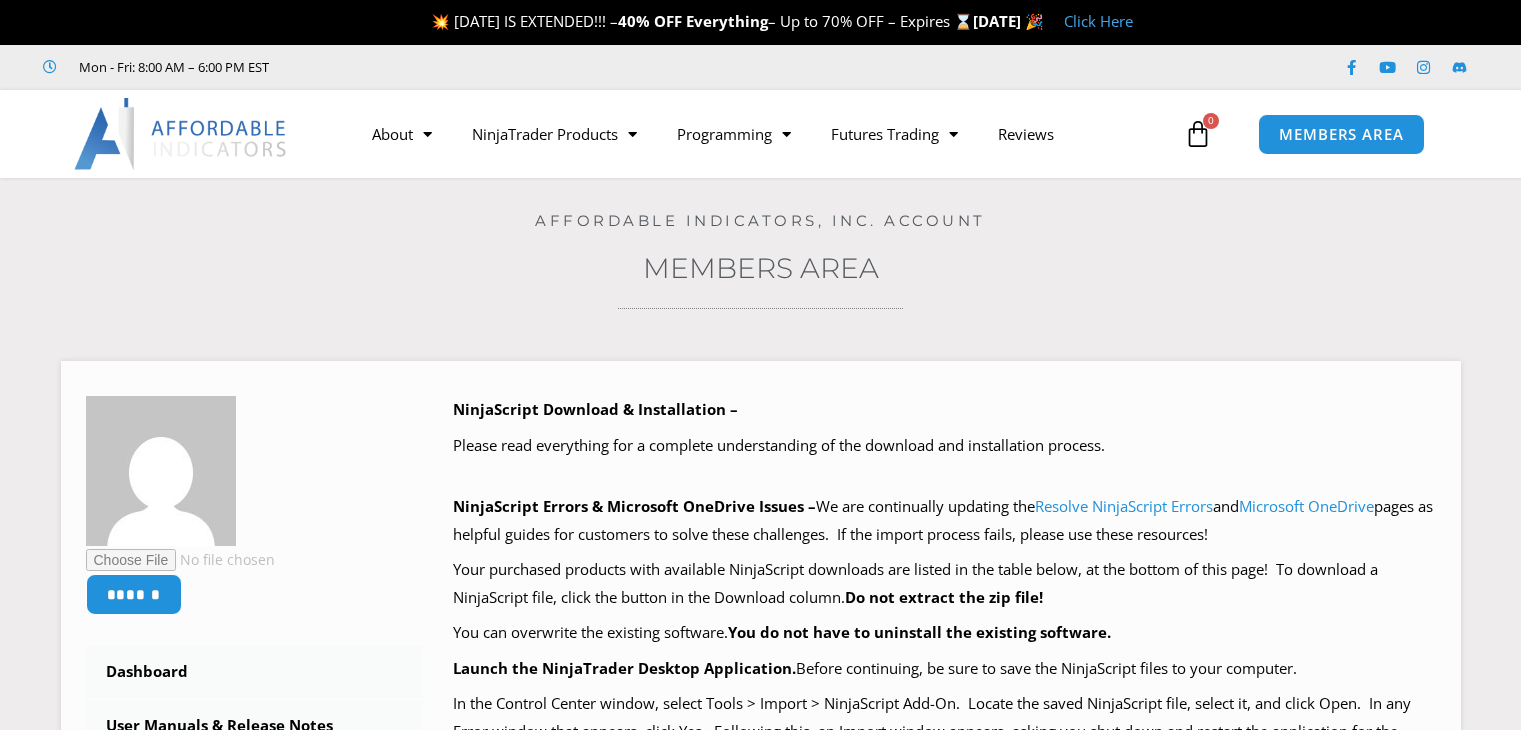 scroll, scrollTop: 0, scrollLeft: 0, axis: both 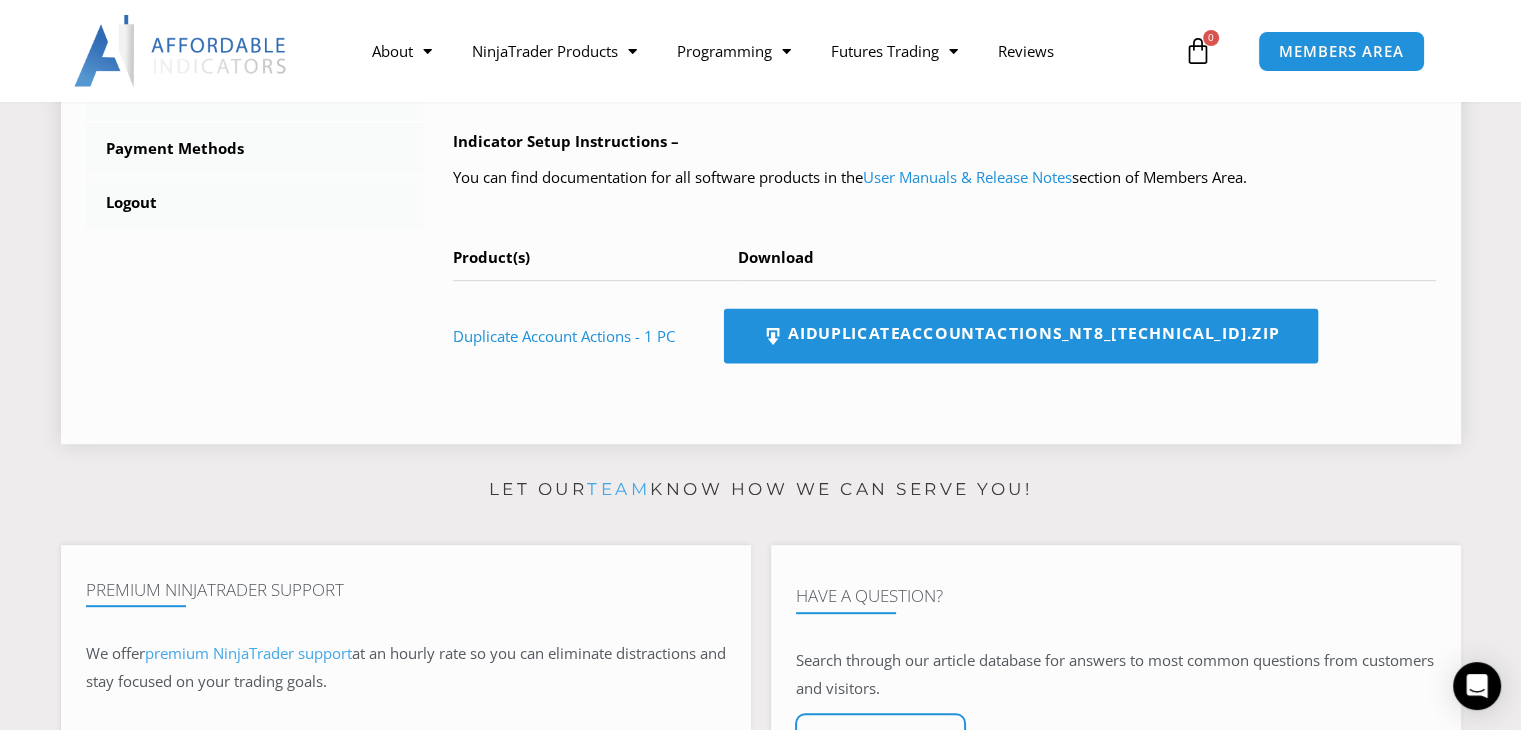 click on "AIDuplicateAccountActions_NT8_[TECHNICAL_ID].zip" at bounding box center (1021, 336) 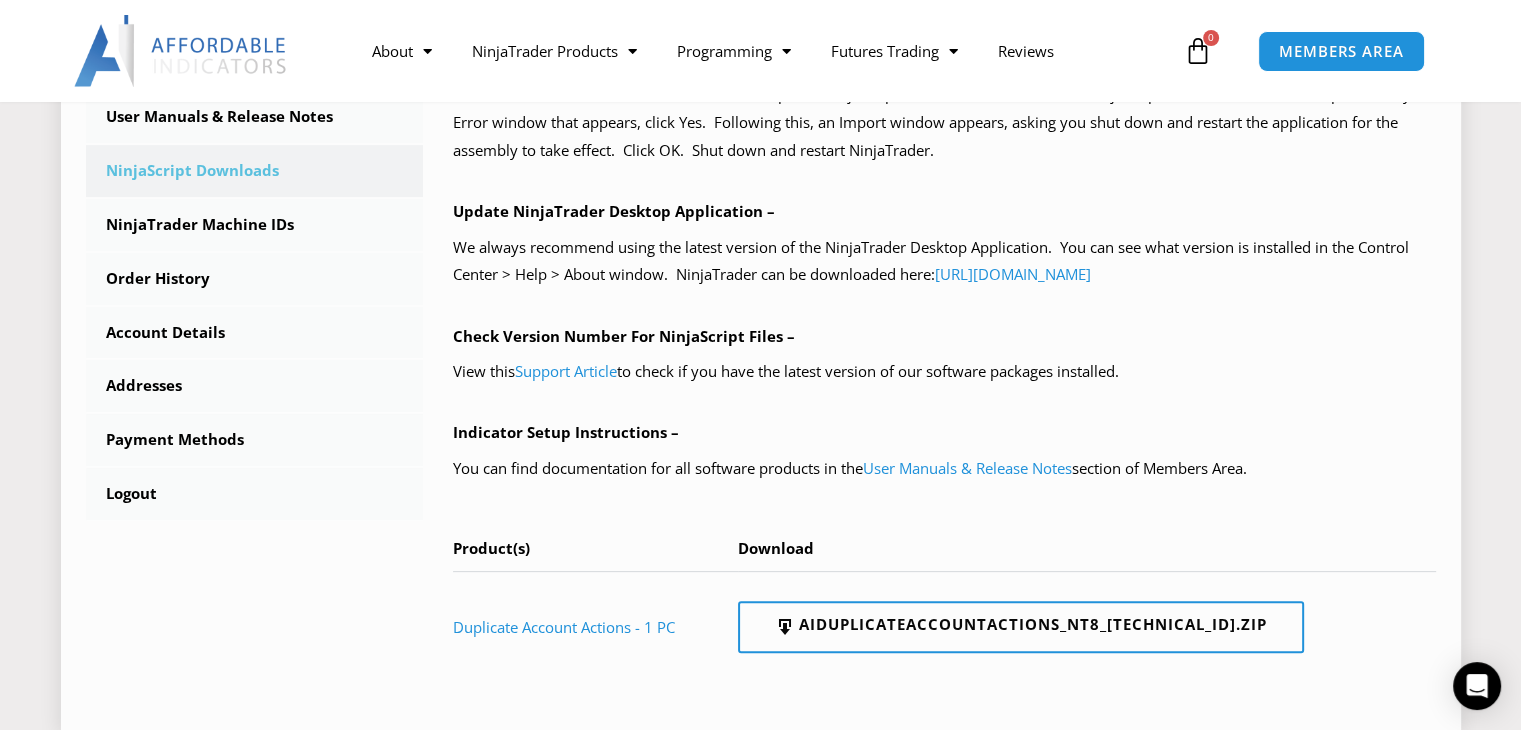 scroll, scrollTop: 600, scrollLeft: 0, axis: vertical 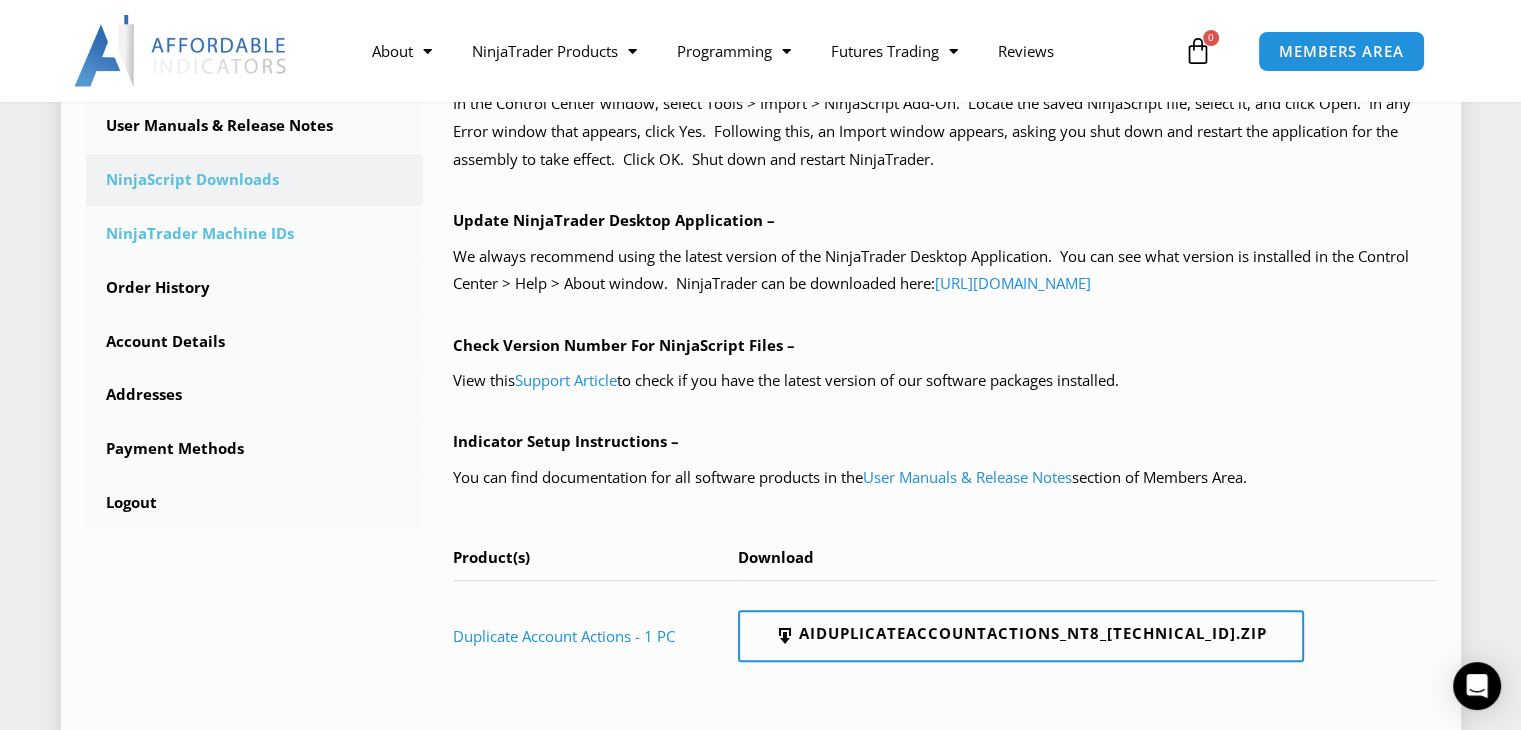 click on "NinjaTrader Machine IDs" at bounding box center [255, 234] 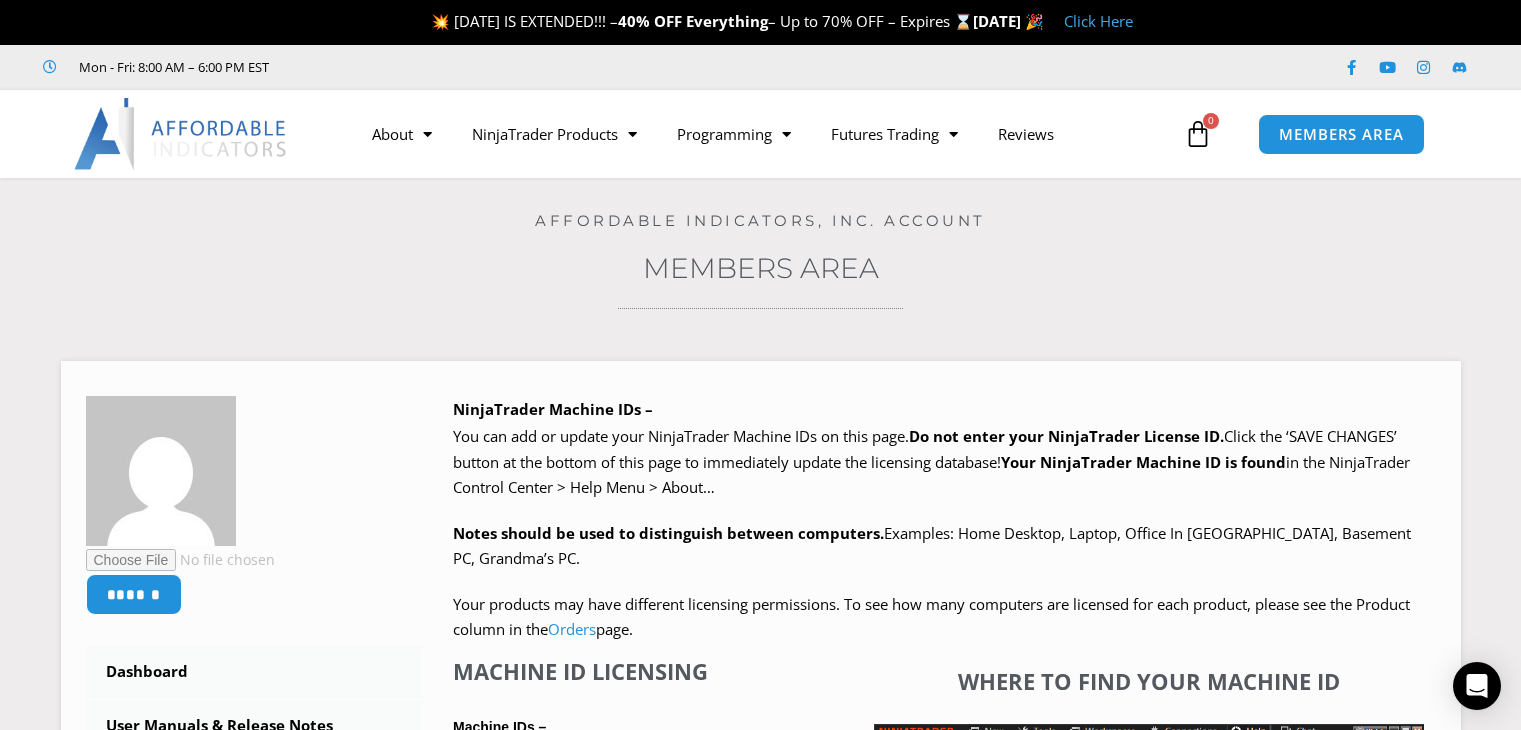 scroll, scrollTop: 0, scrollLeft: 0, axis: both 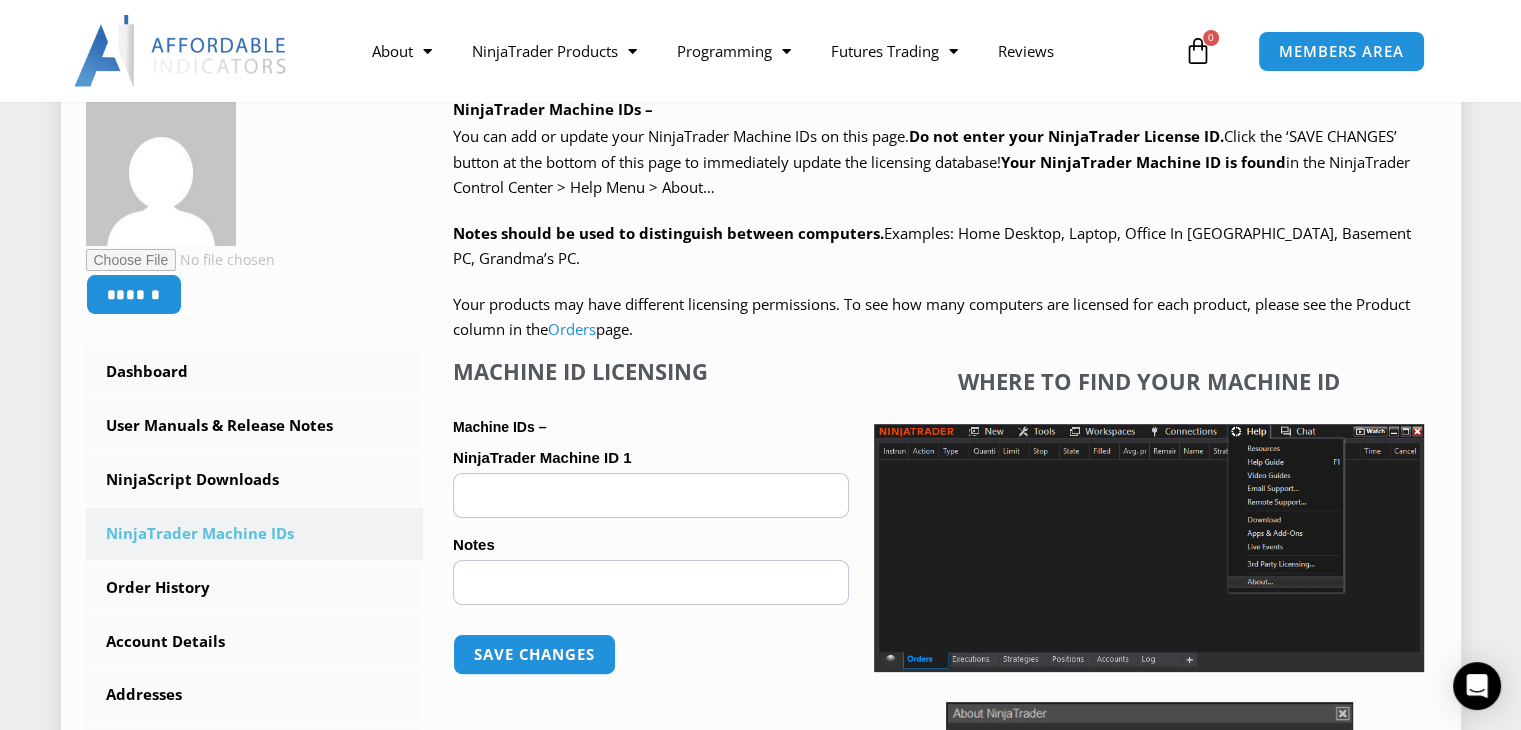 click on "NinjaTrader Machine IDs" at bounding box center (255, 534) 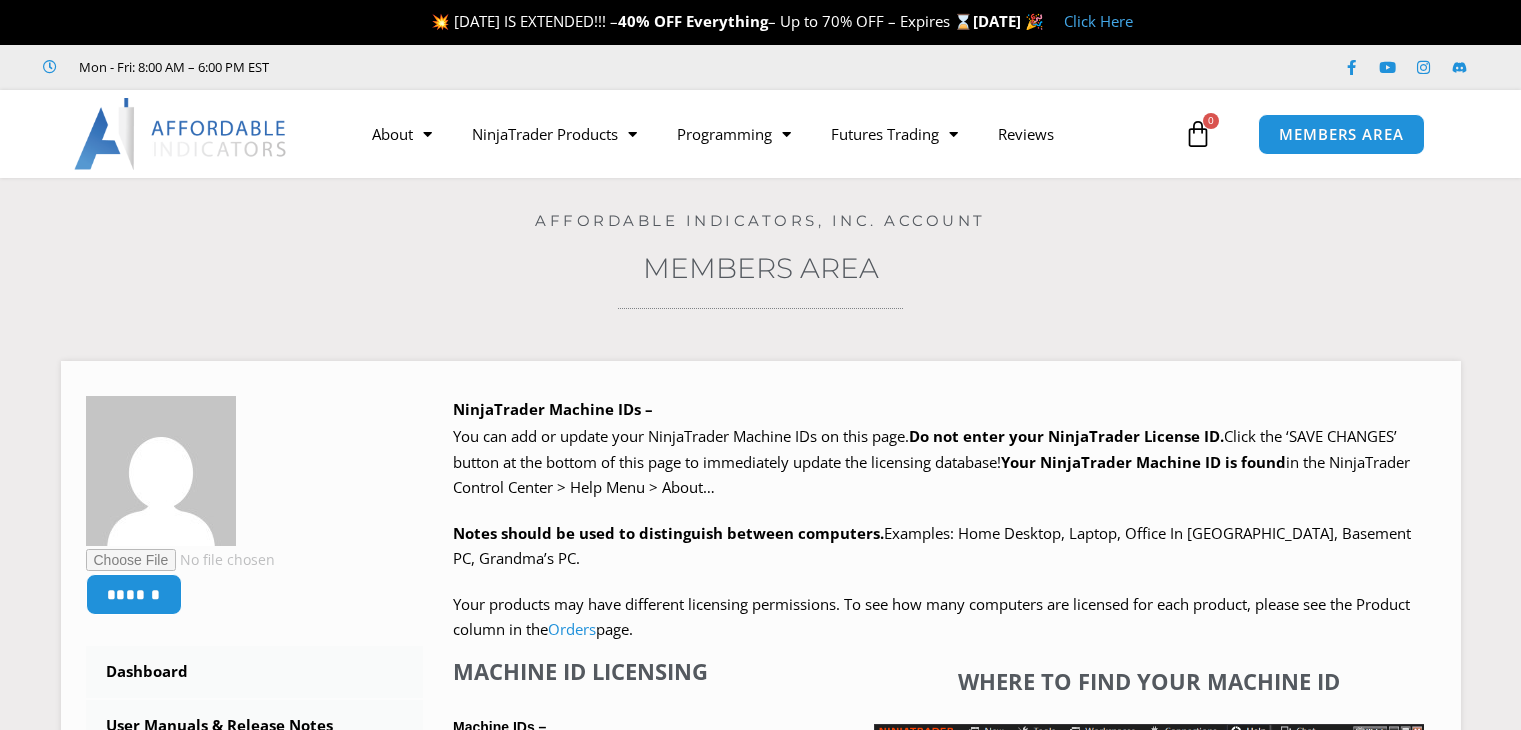 scroll, scrollTop: 0, scrollLeft: 0, axis: both 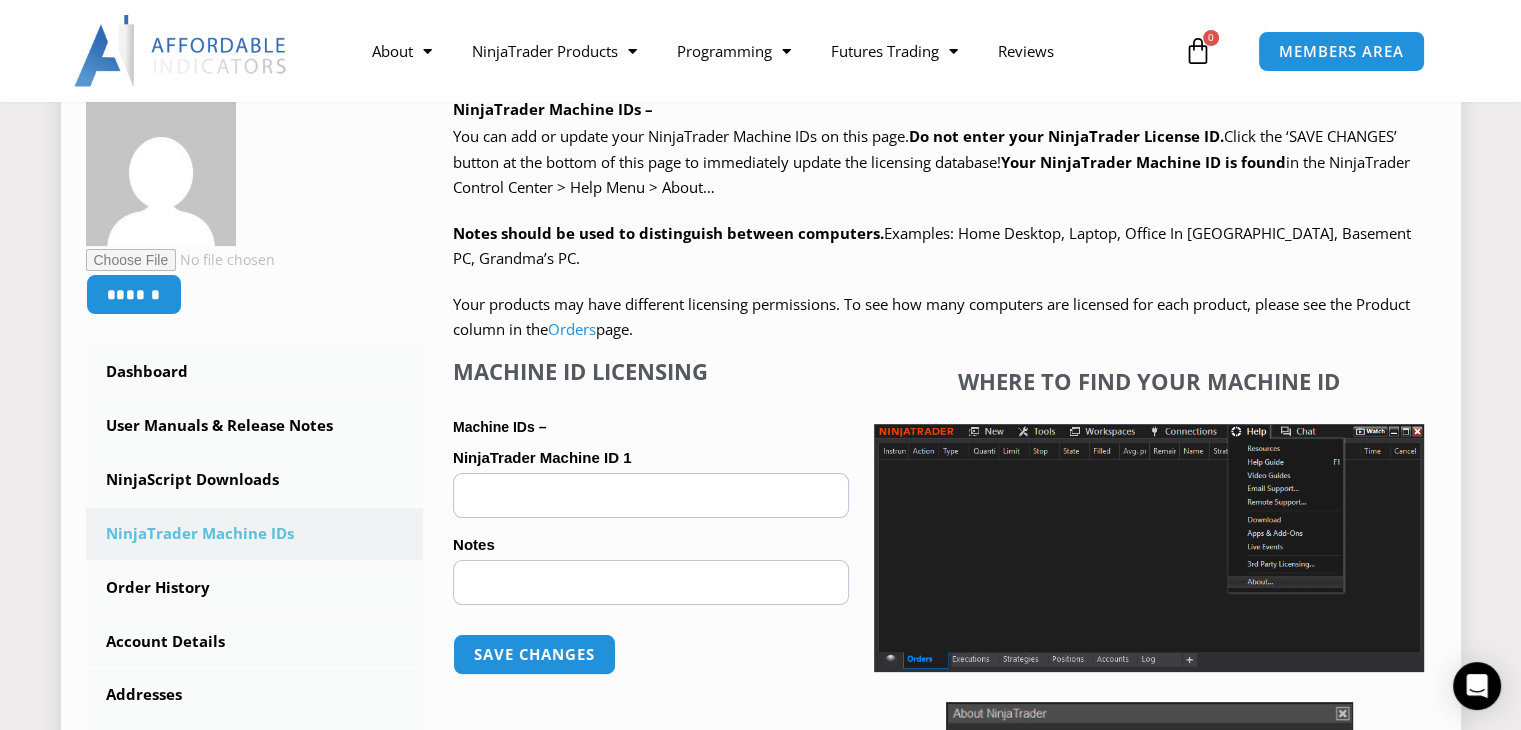 click on "NinjaTrader Machine ID 1  (optional)" at bounding box center [651, 495] 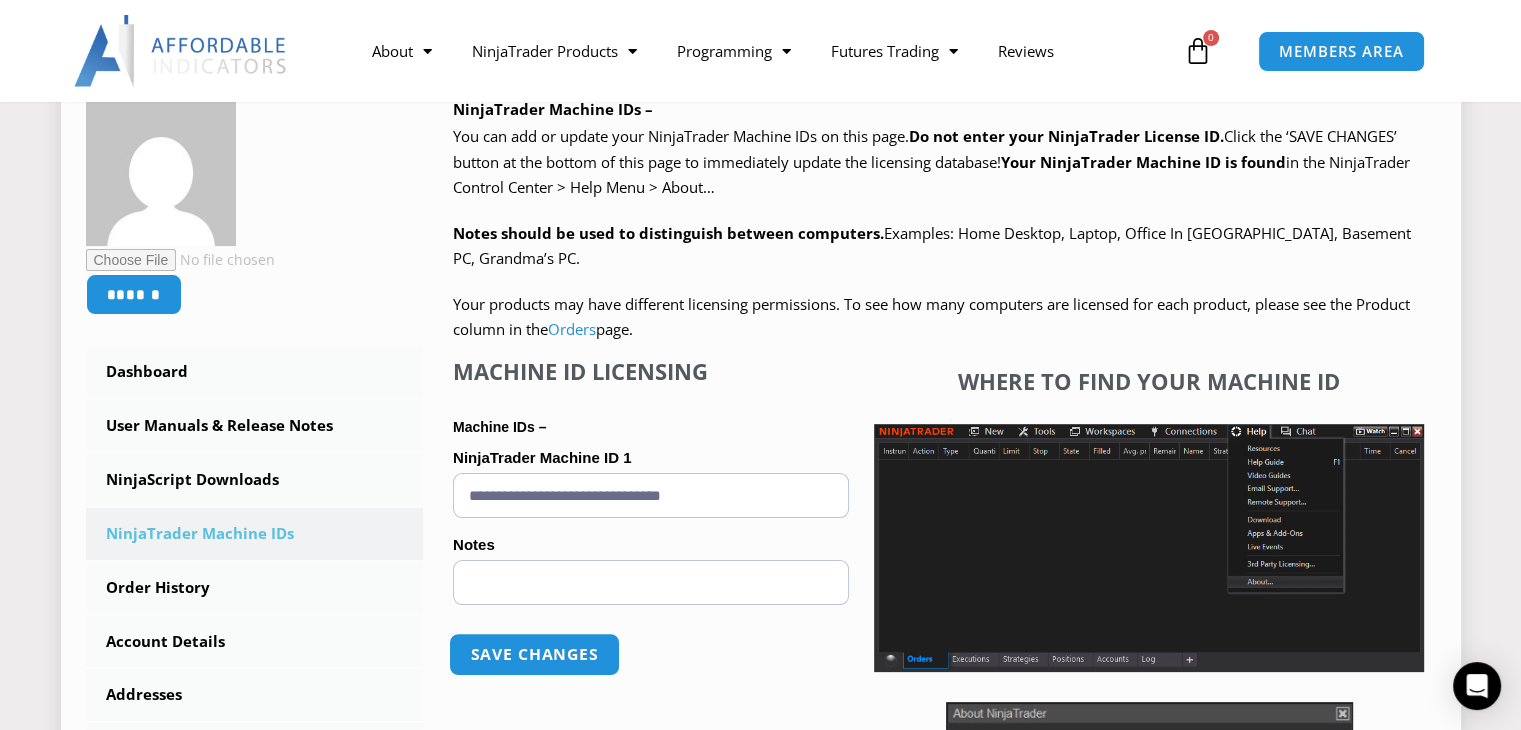 type on "**********" 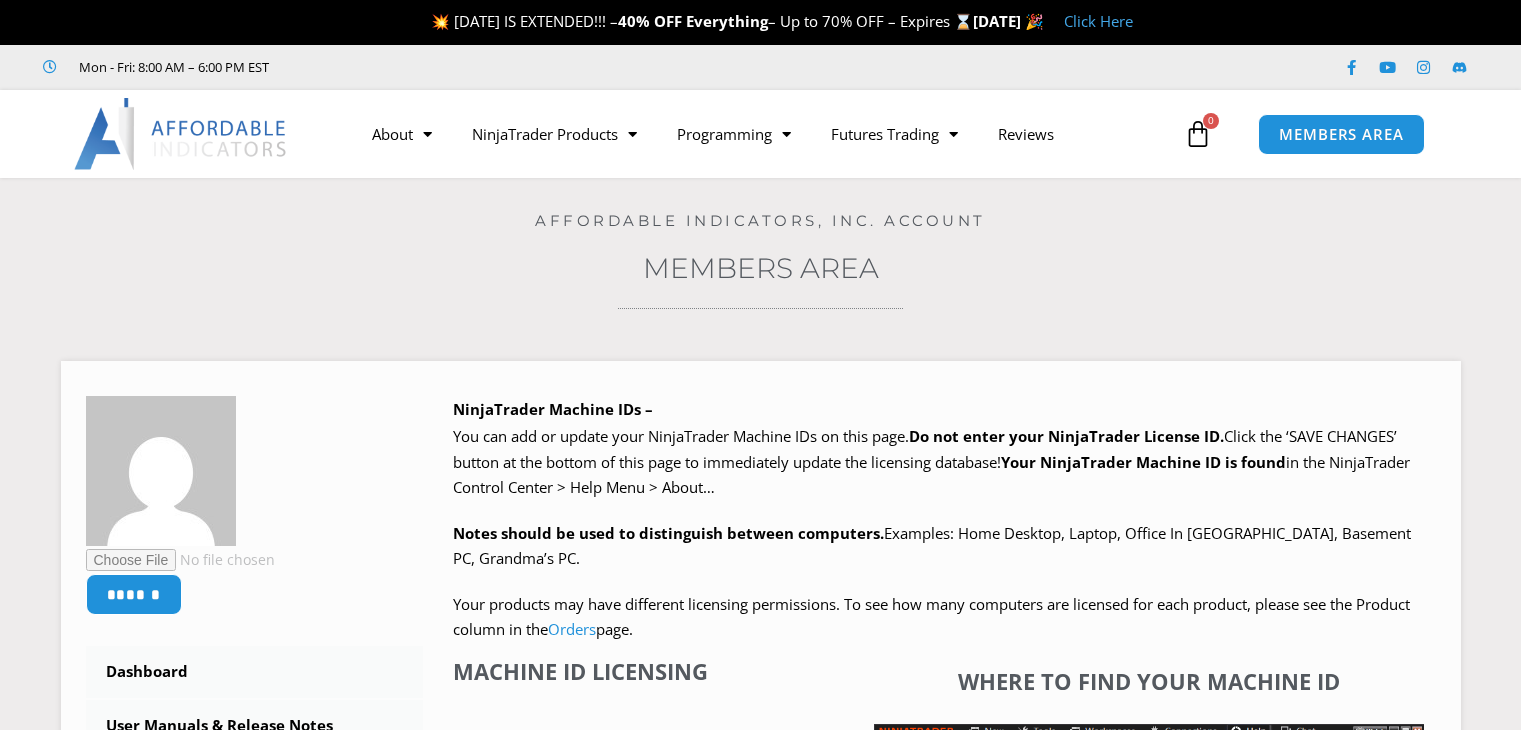 scroll, scrollTop: 0, scrollLeft: 0, axis: both 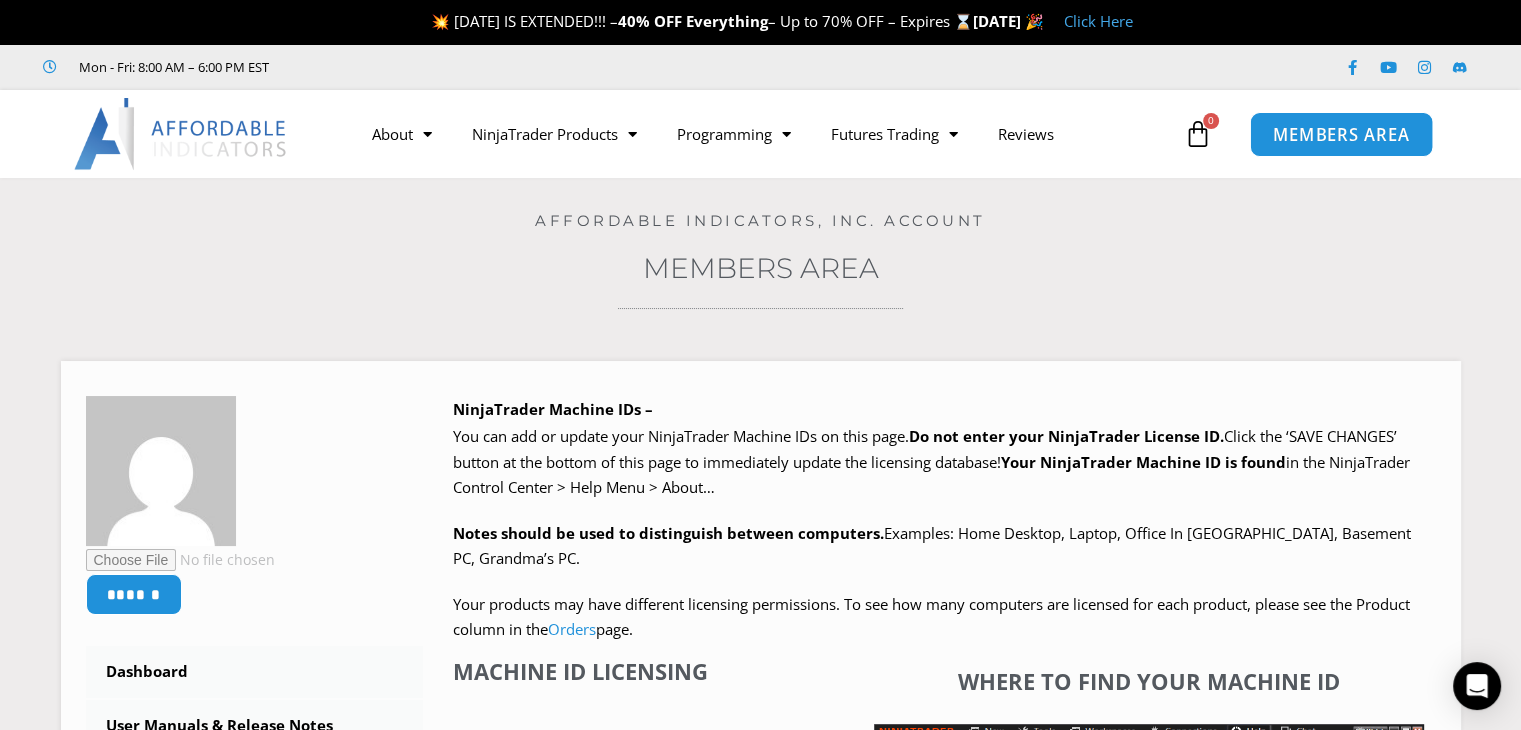 click on "MEMBERS AREA" at bounding box center [1341, 133] 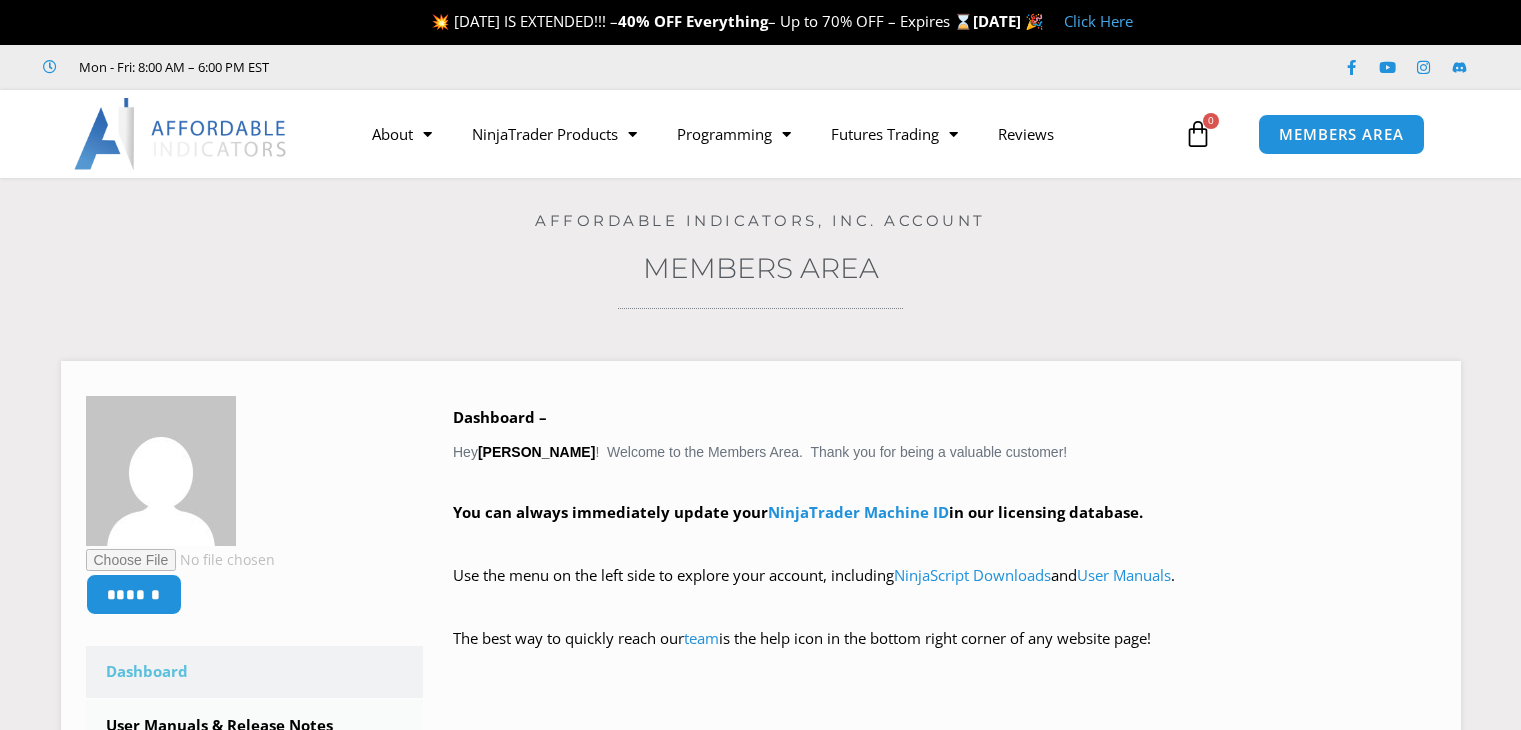 scroll, scrollTop: 0, scrollLeft: 0, axis: both 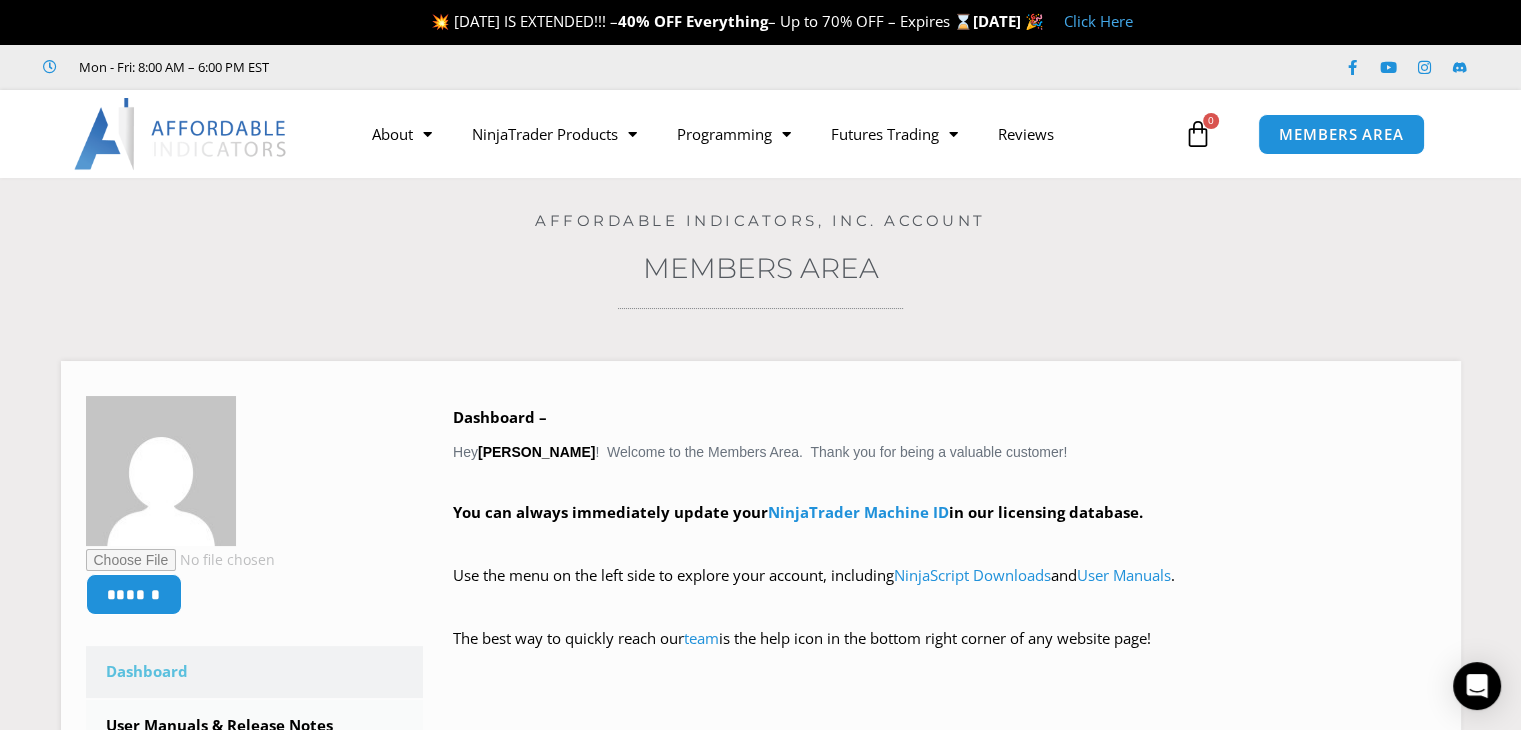 drag, startPoint x: 0, startPoint y: 0, endPoint x: 1470, endPoint y: -8, distance: 1470.0217 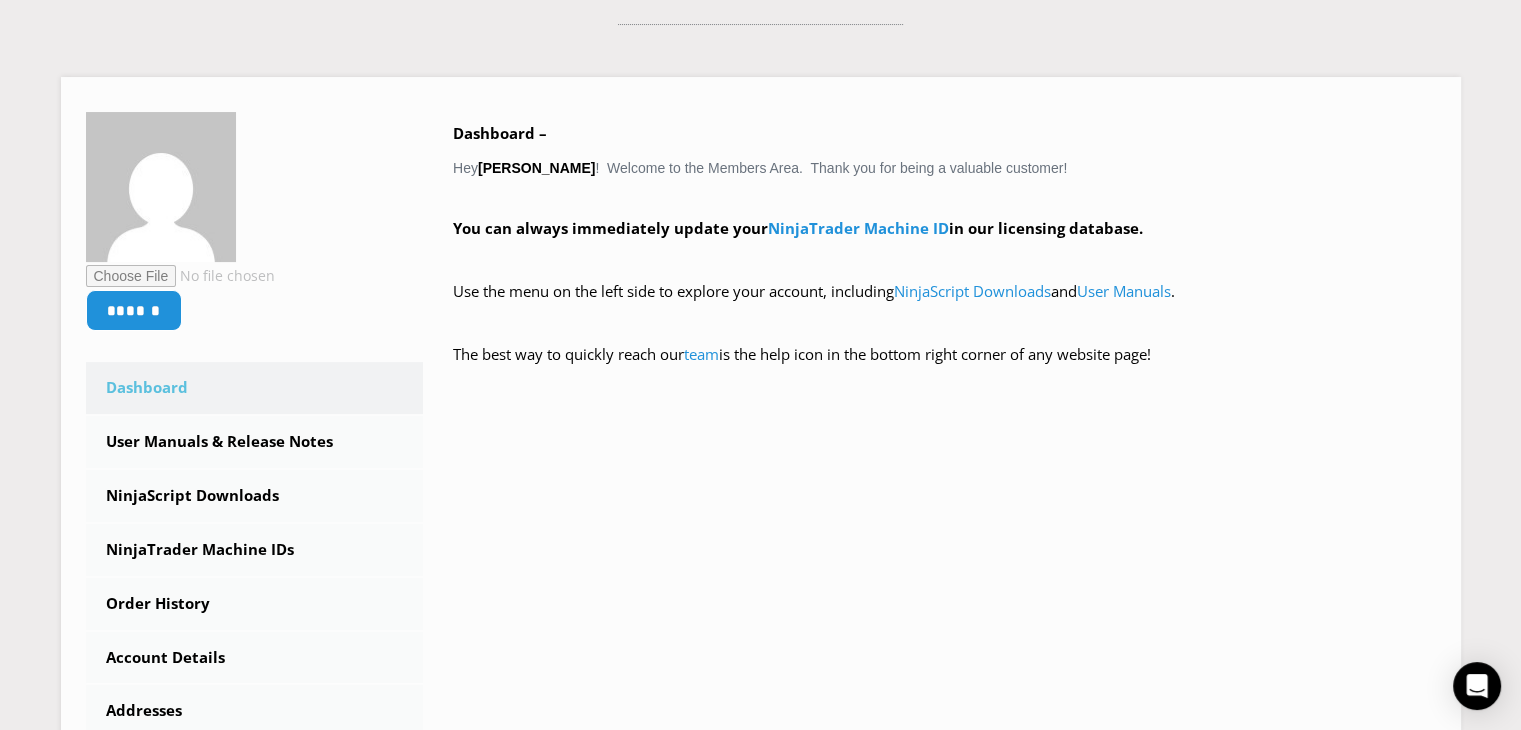 scroll, scrollTop: 0, scrollLeft: 0, axis: both 